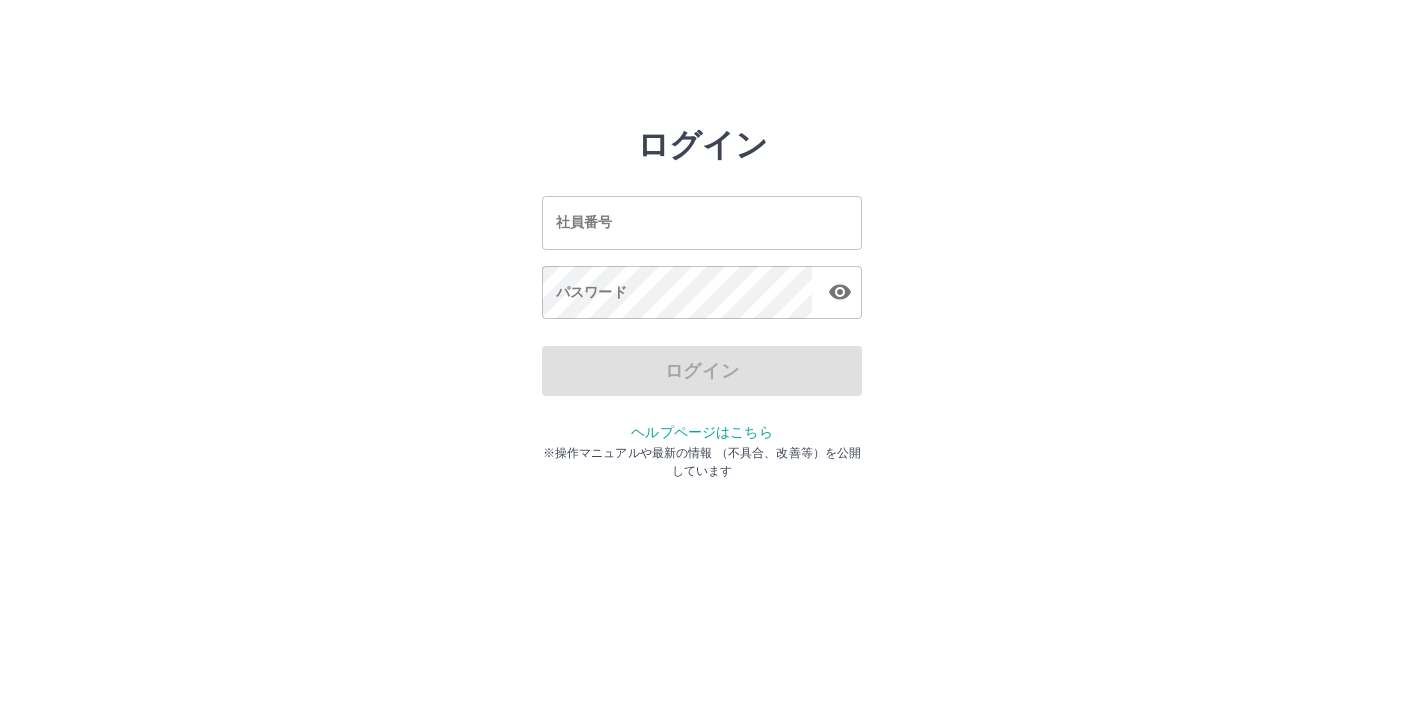 scroll, scrollTop: 0, scrollLeft: 0, axis: both 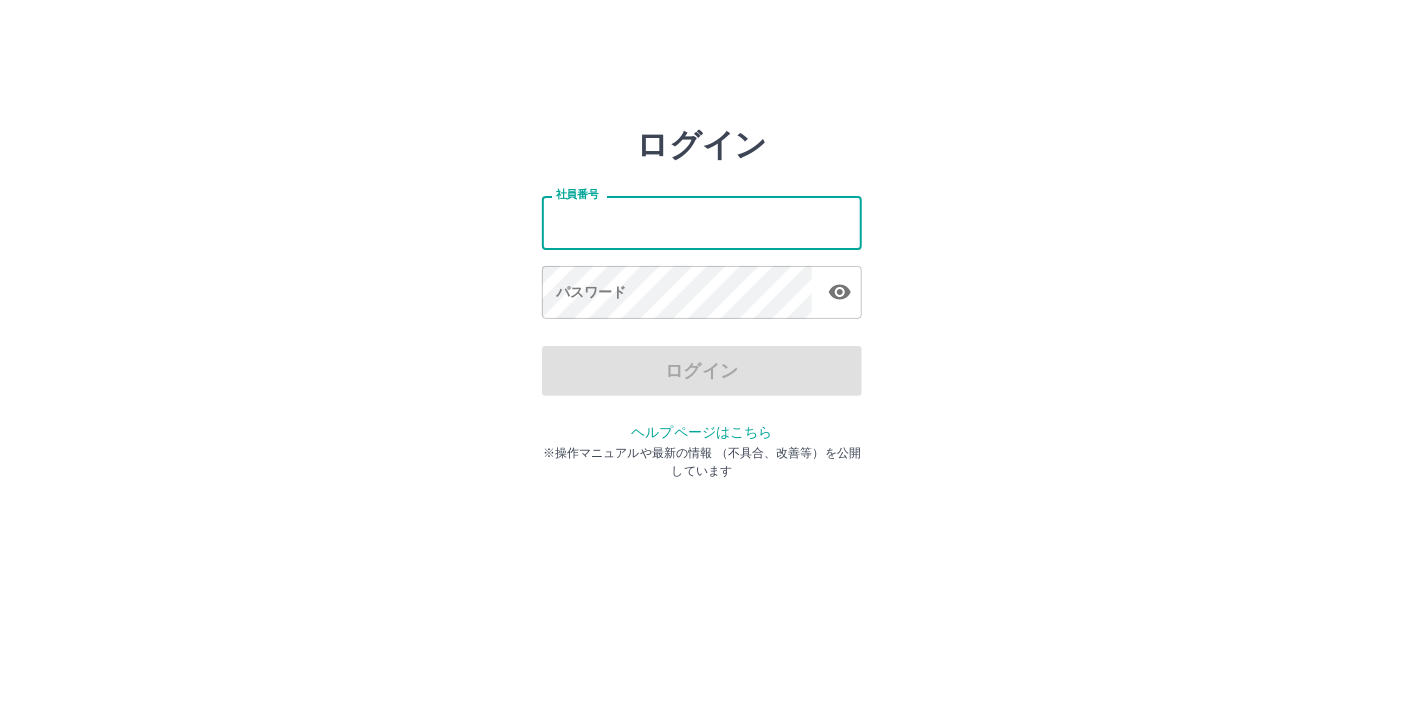 click on "社員番号" at bounding box center [702, 222] 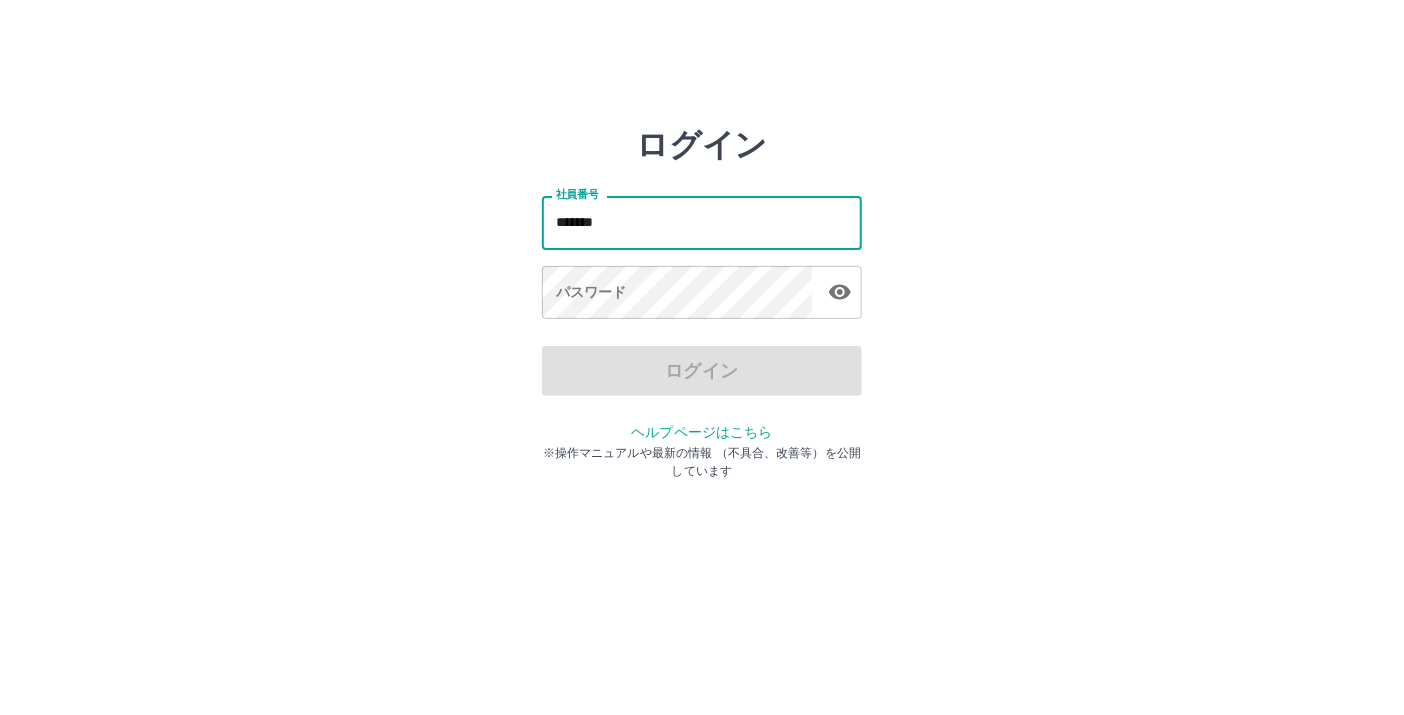 type on "*******" 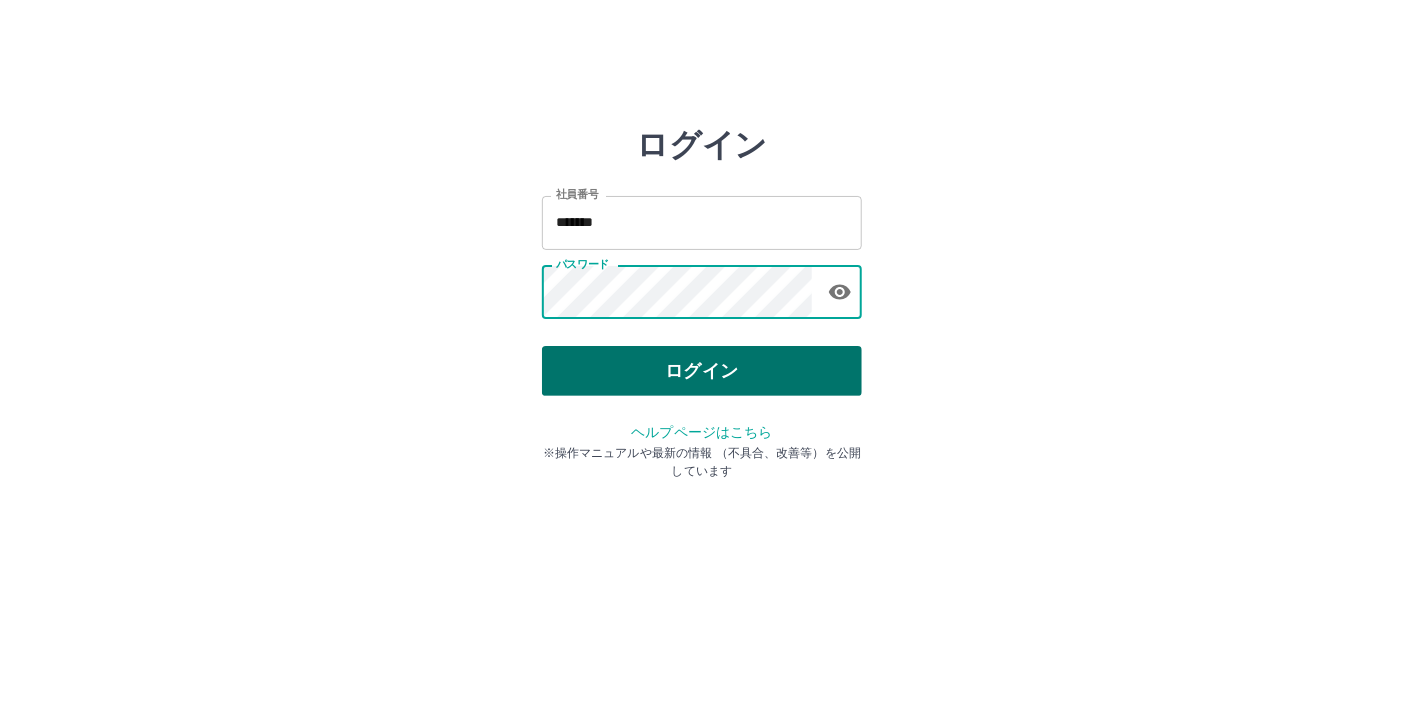 click on "ログイン" at bounding box center (702, 371) 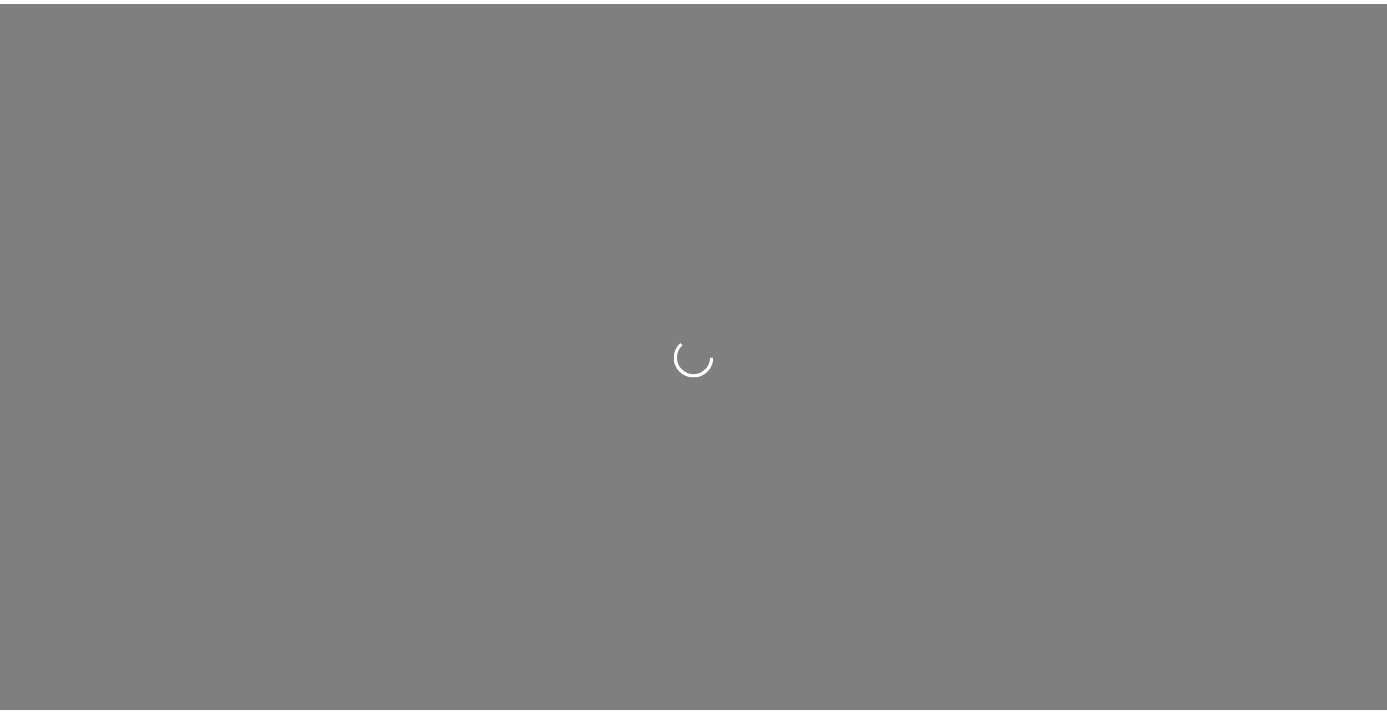 scroll, scrollTop: 0, scrollLeft: 0, axis: both 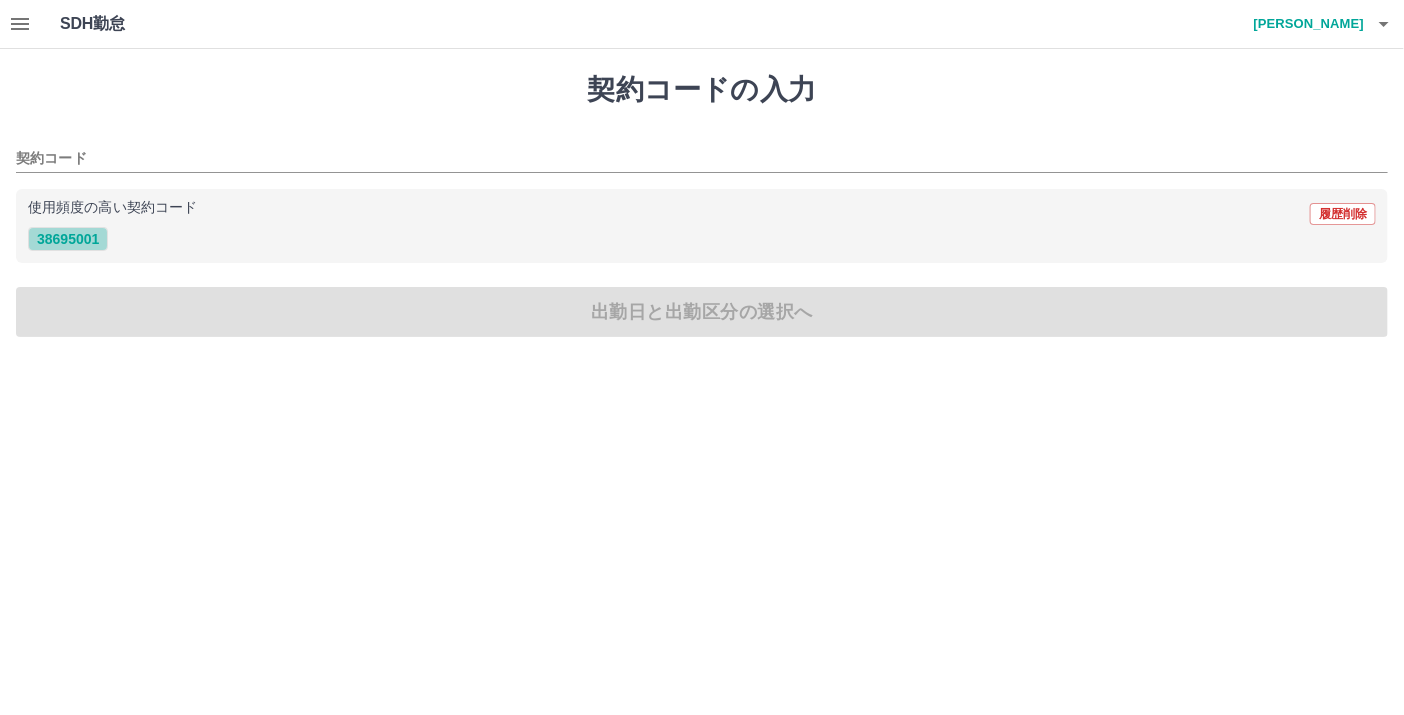 click on "38695001" at bounding box center [68, 239] 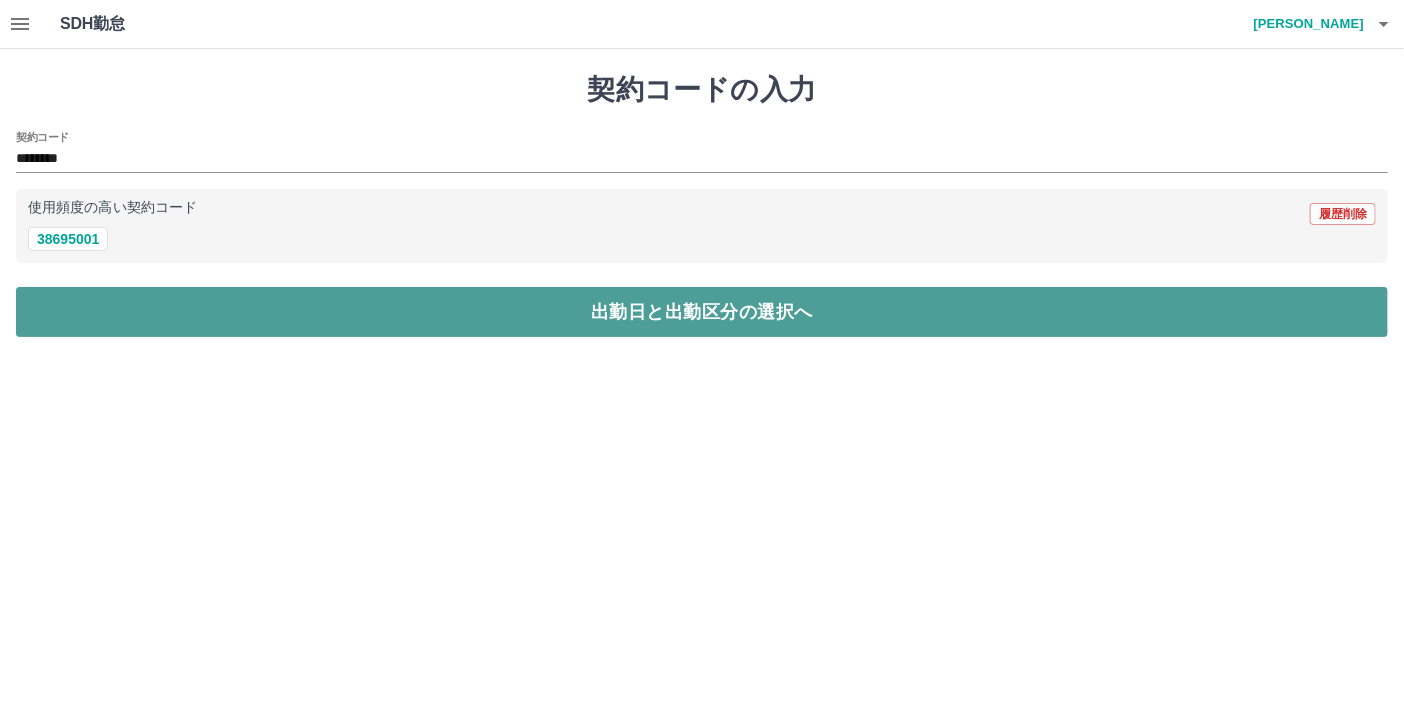 click on "出勤日と出勤区分の選択へ" at bounding box center (702, 312) 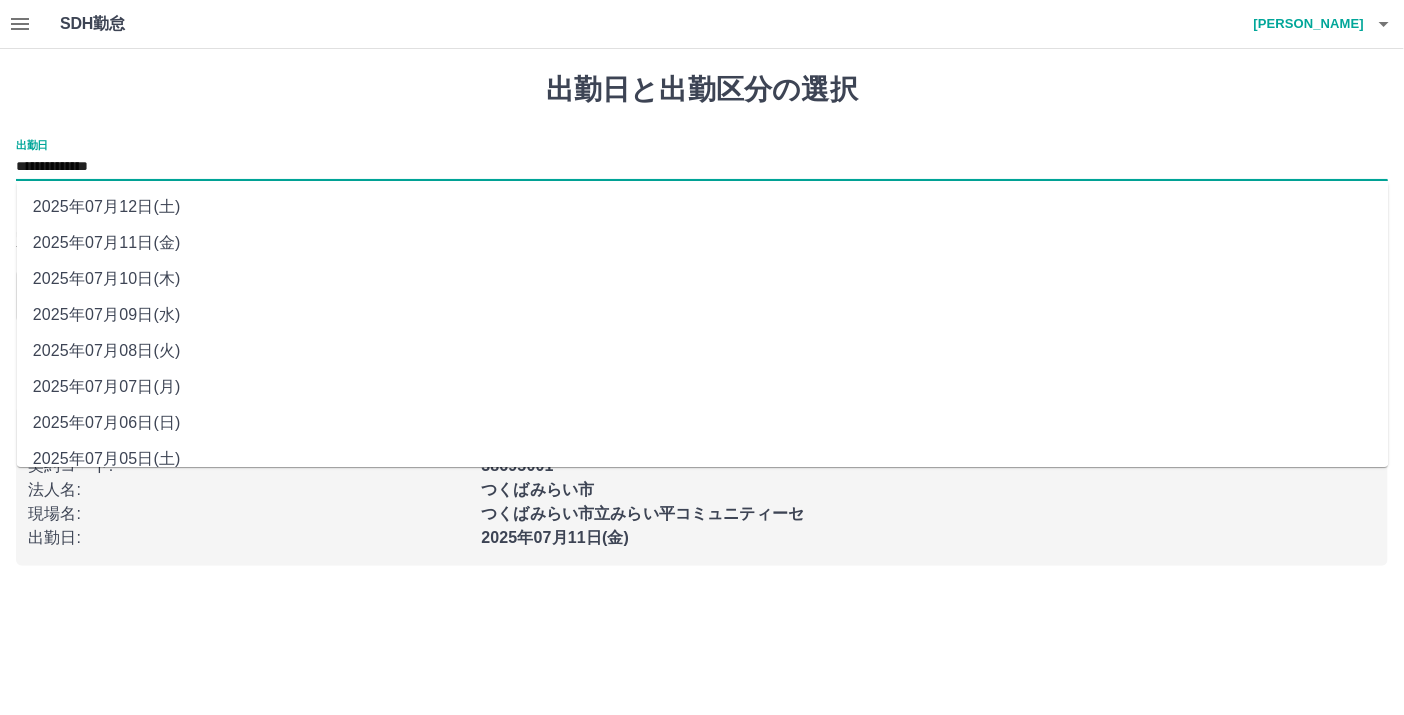 click on "**********" at bounding box center [702, 167] 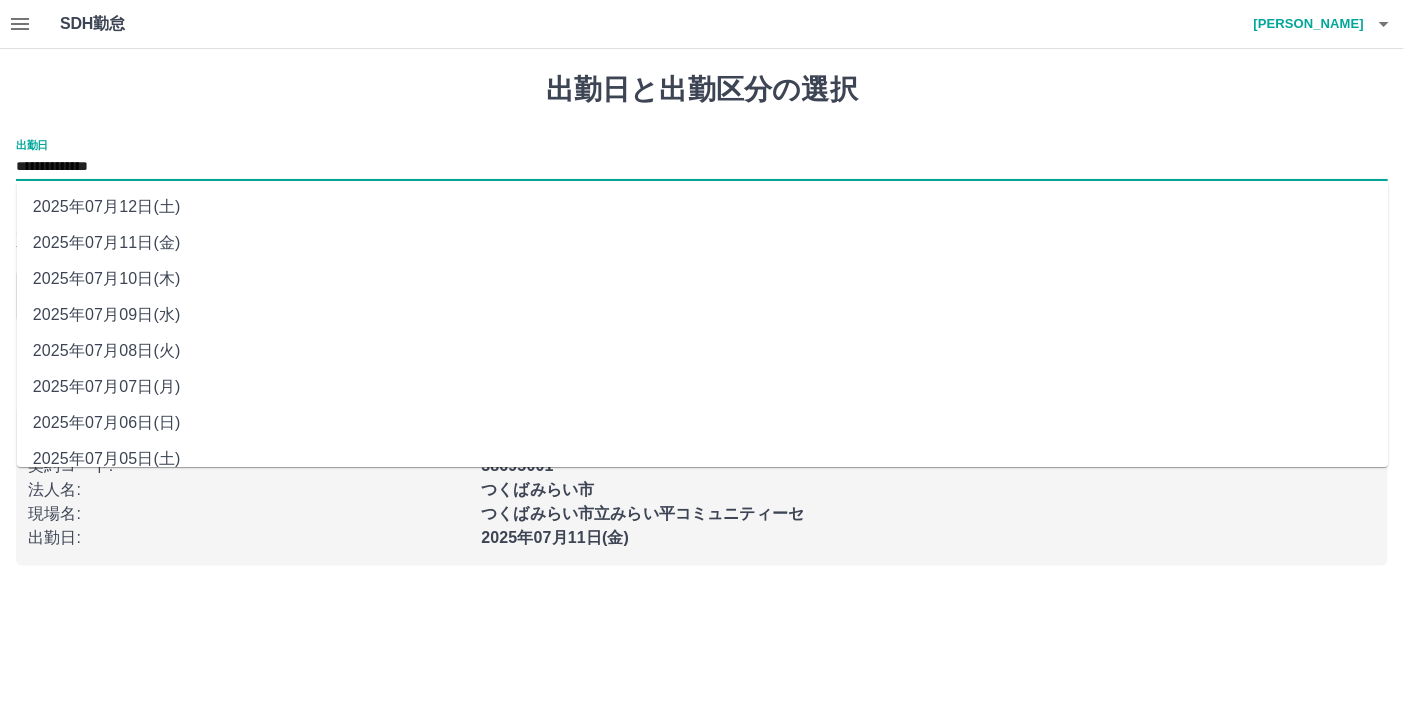 drag, startPoint x: 87, startPoint y: 167, endPoint x: 108, endPoint y: 311, distance: 145.5232 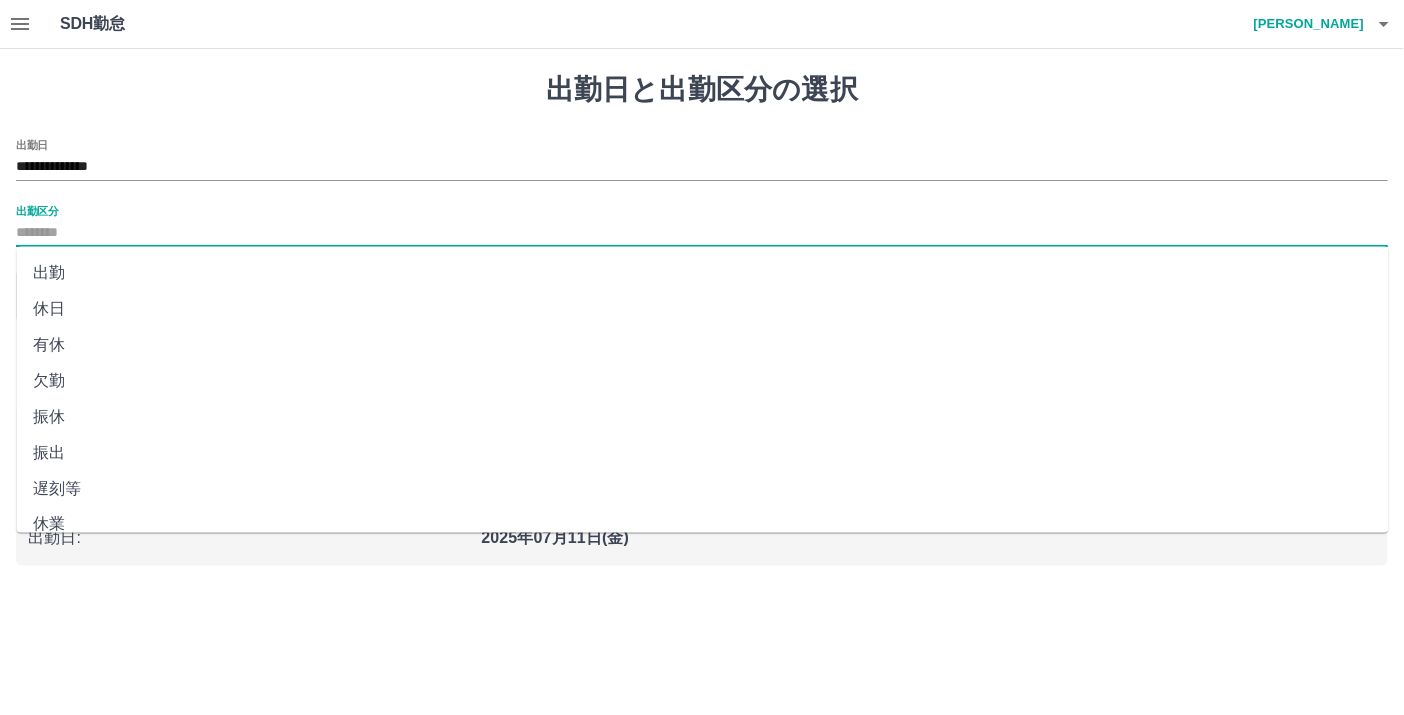 click on "出勤区分" at bounding box center (702, 233) 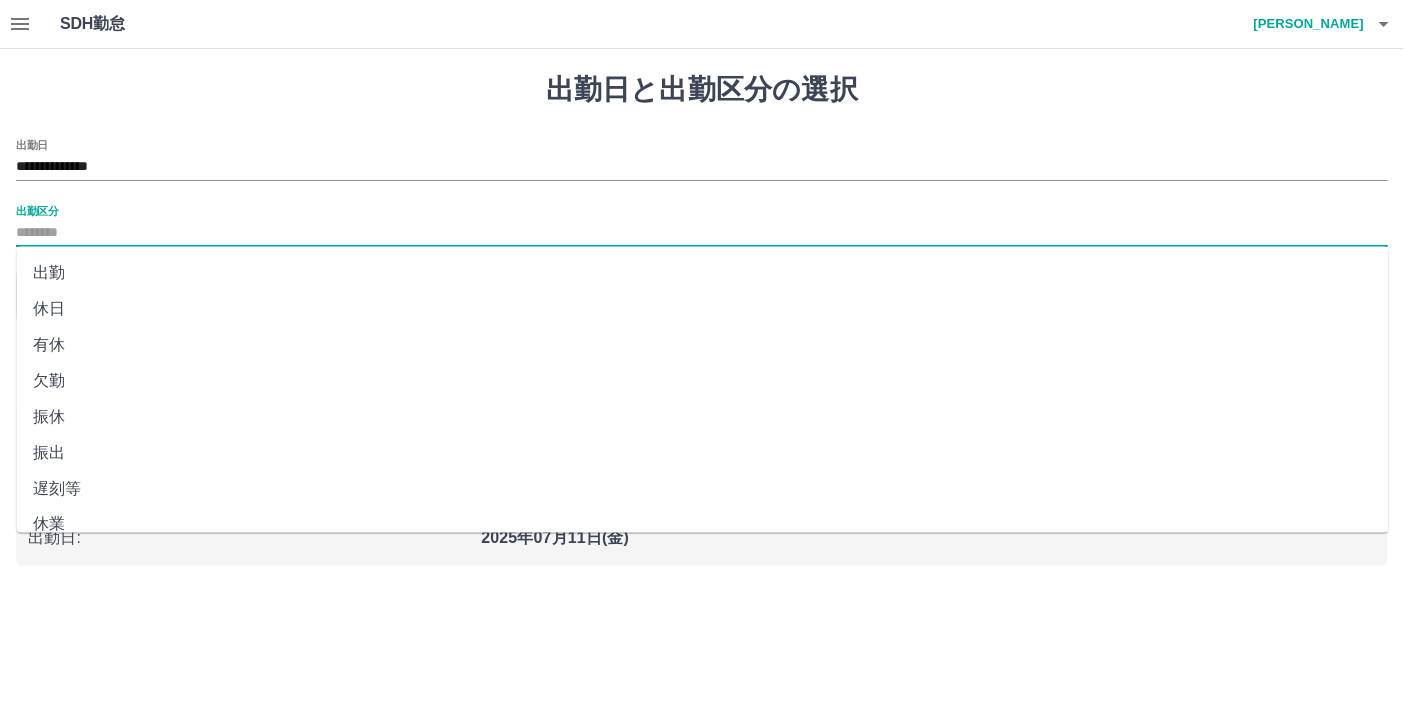 click on "出勤" at bounding box center (703, 273) 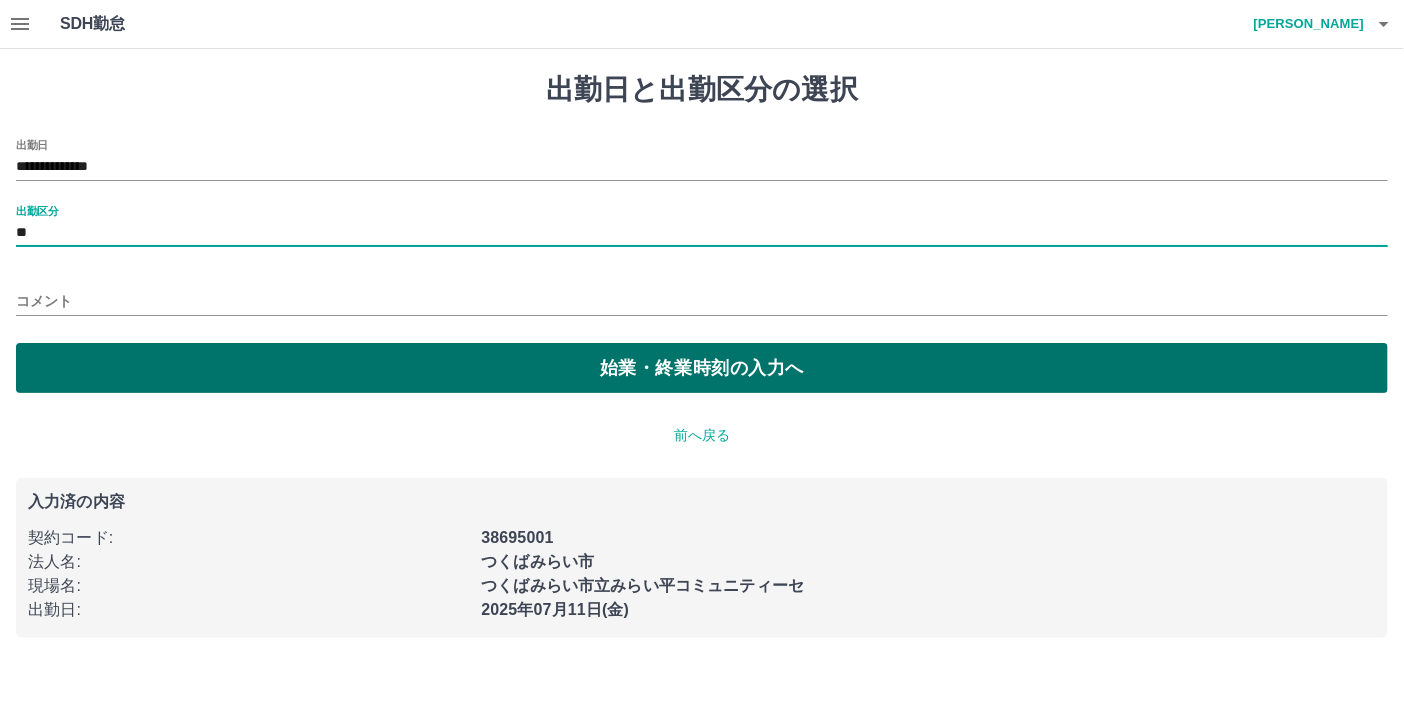 drag, startPoint x: 98, startPoint y: 371, endPoint x: 96, endPoint y: 361, distance: 10.198039 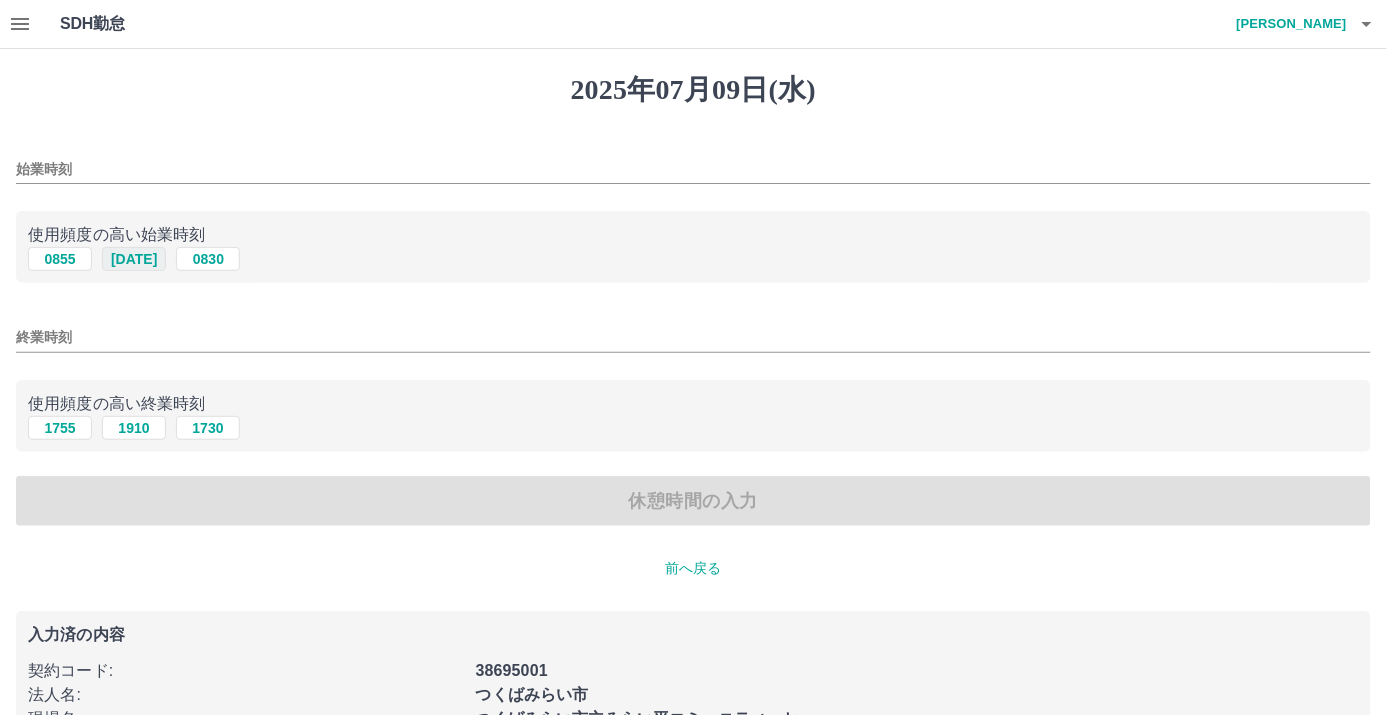 click on "[DATE]" at bounding box center [134, 259] 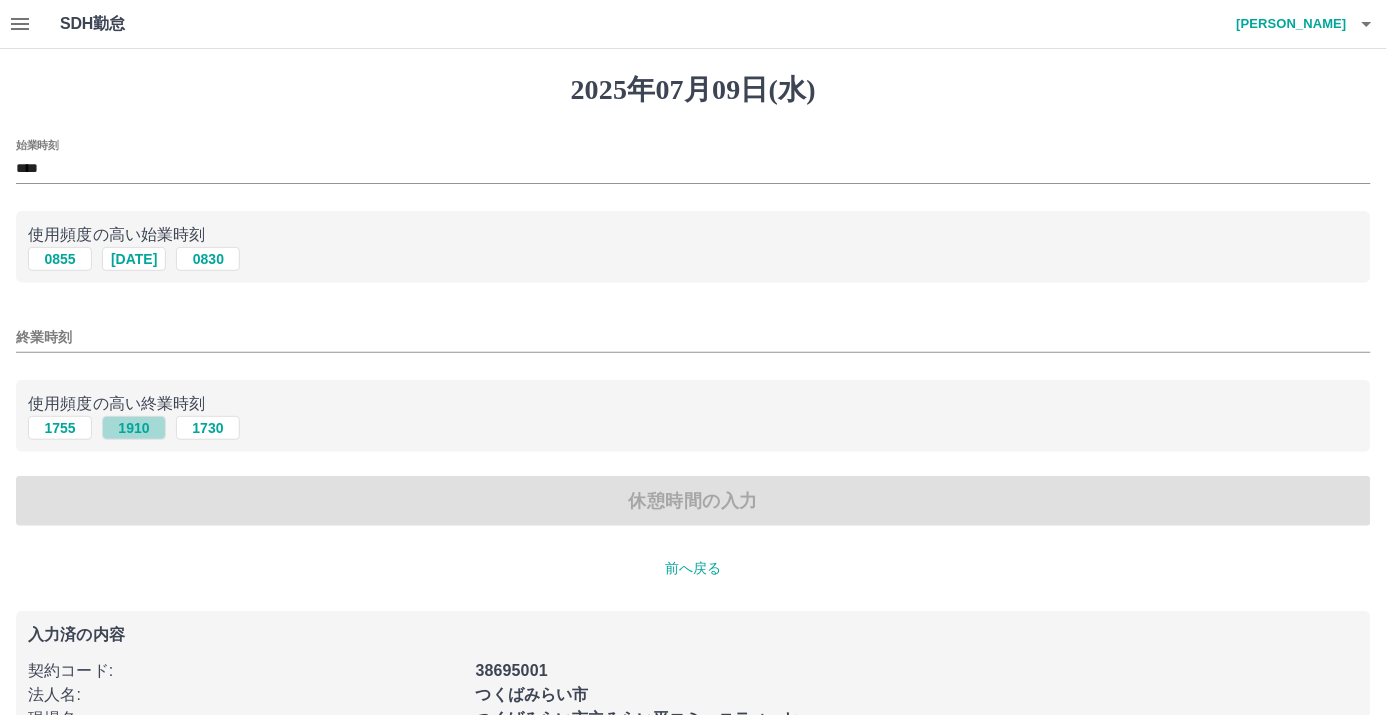 click on "1910" at bounding box center (134, 428) 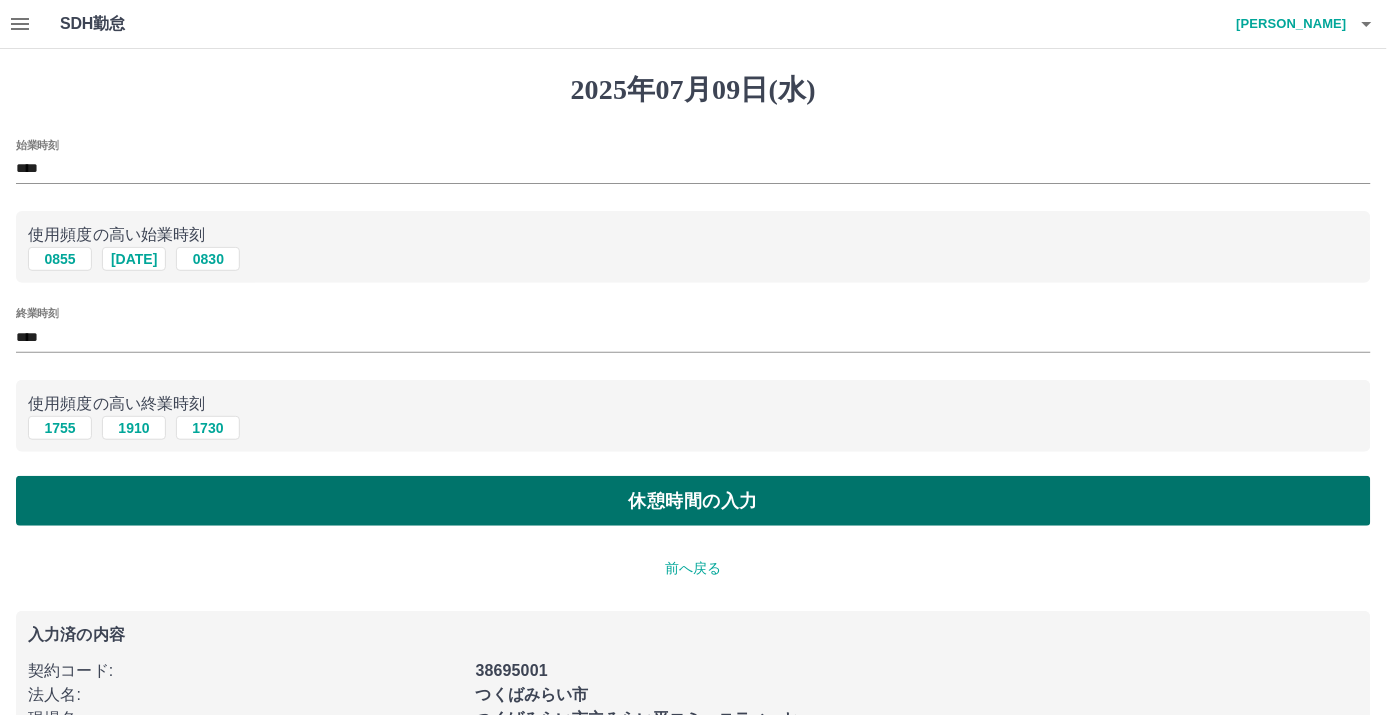 click on "休憩時間の入力" at bounding box center [693, 501] 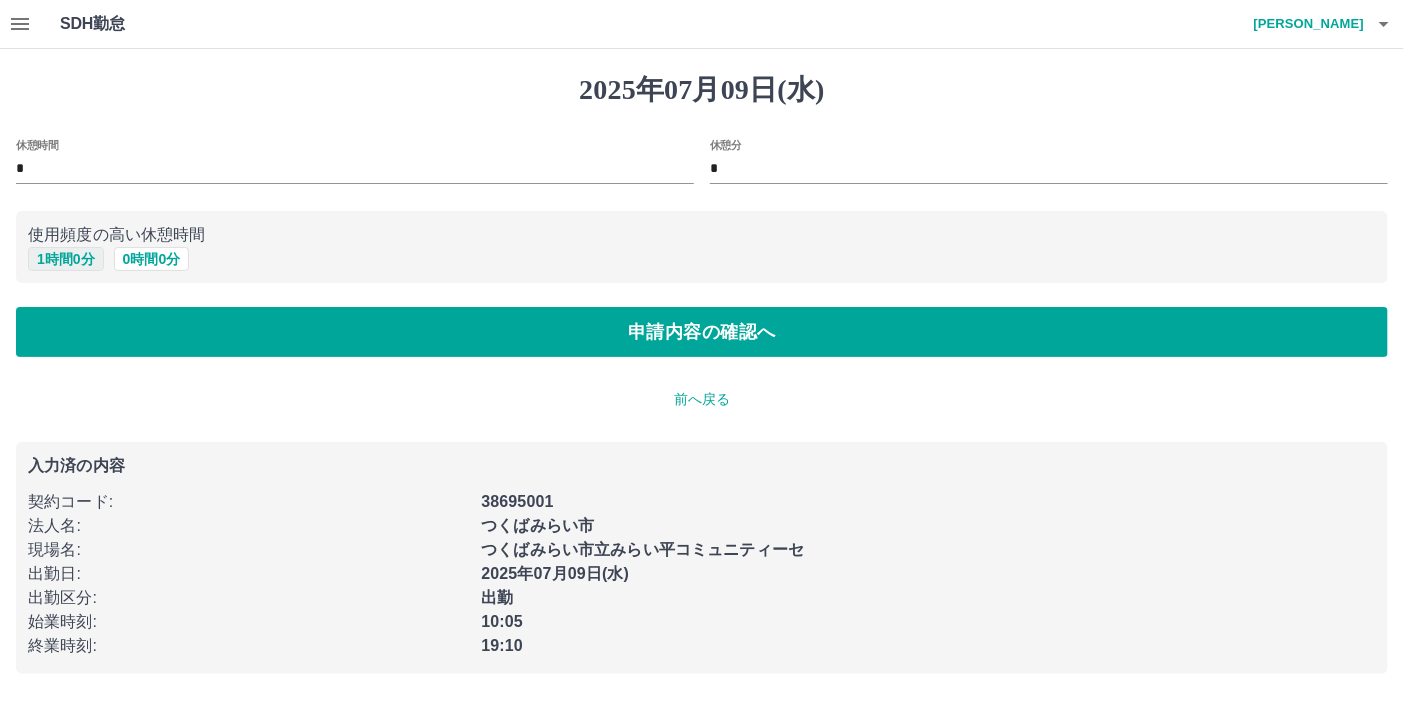 click on "1 時間 0 分" at bounding box center [66, 259] 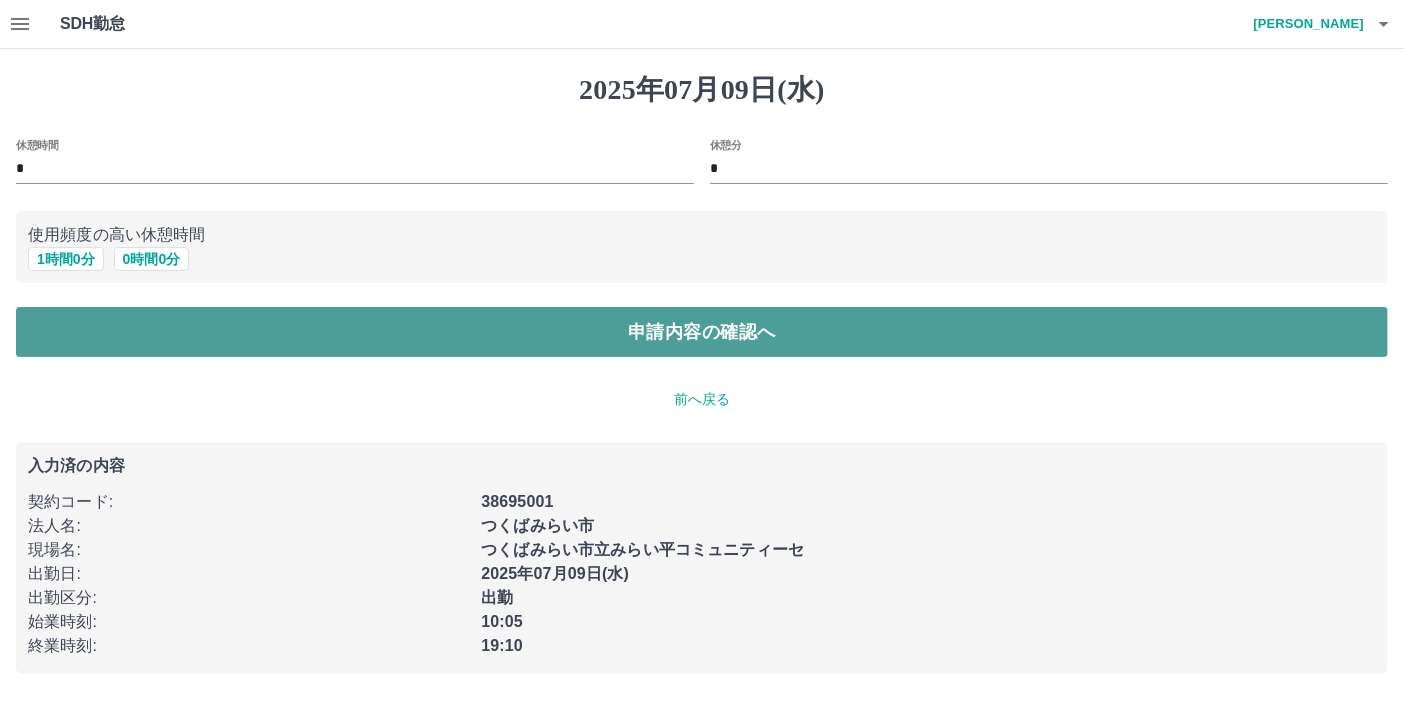 click on "申請内容の確認へ" at bounding box center [702, 332] 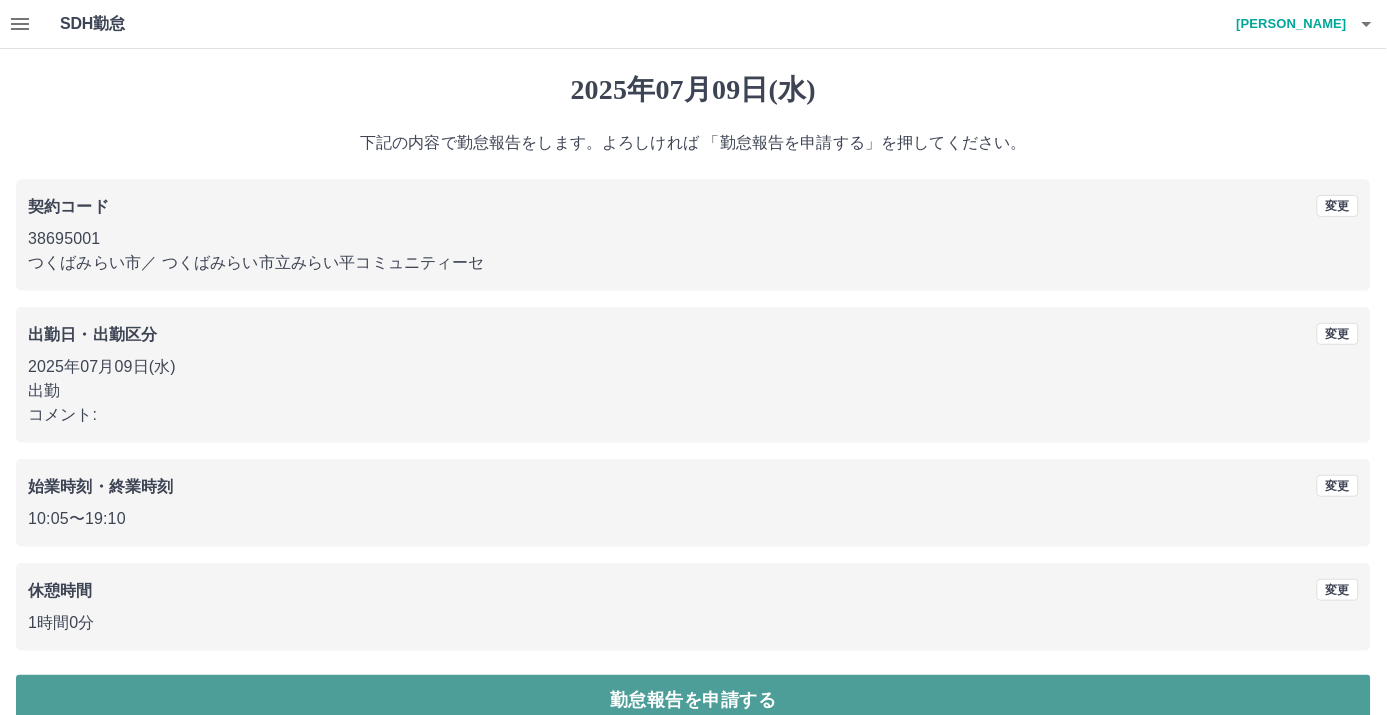 click on "勤怠報告を申請する" at bounding box center (693, 700) 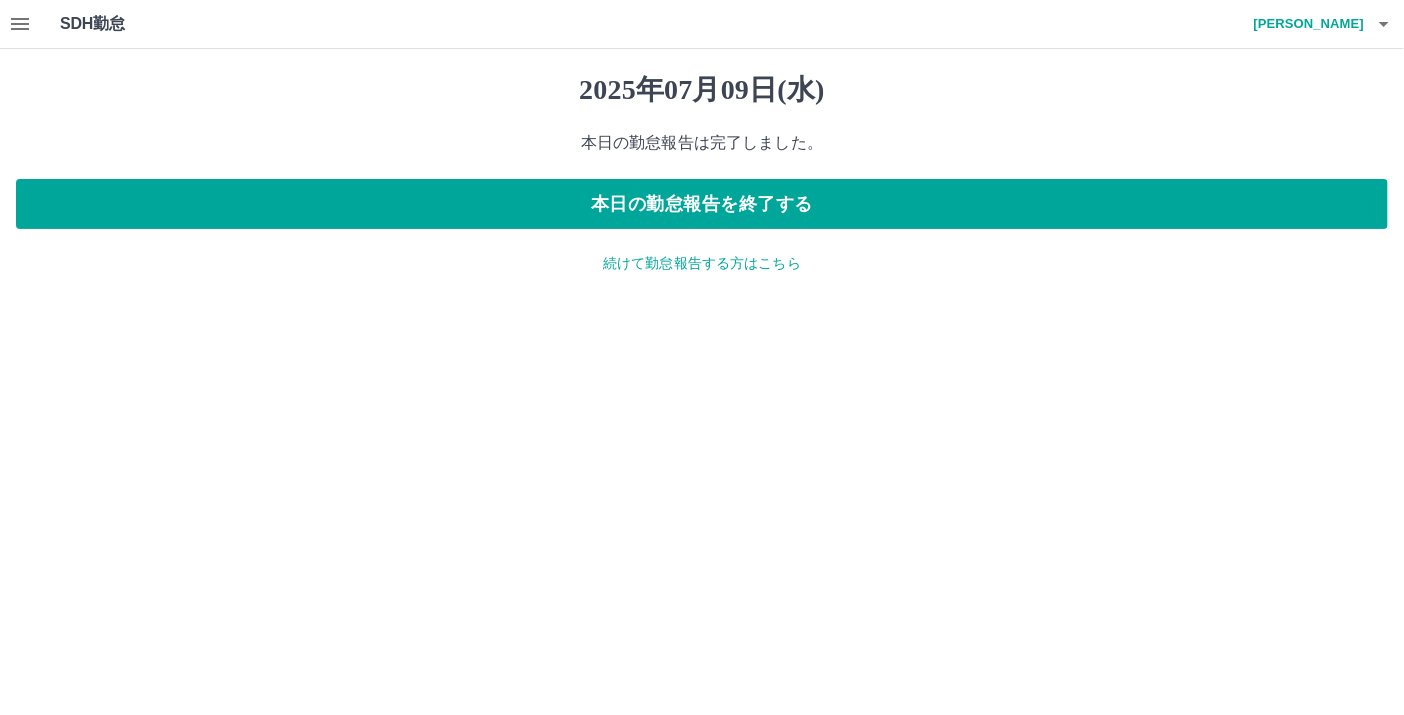 click on "続けて勤怠報告する方はこちら" at bounding box center (702, 263) 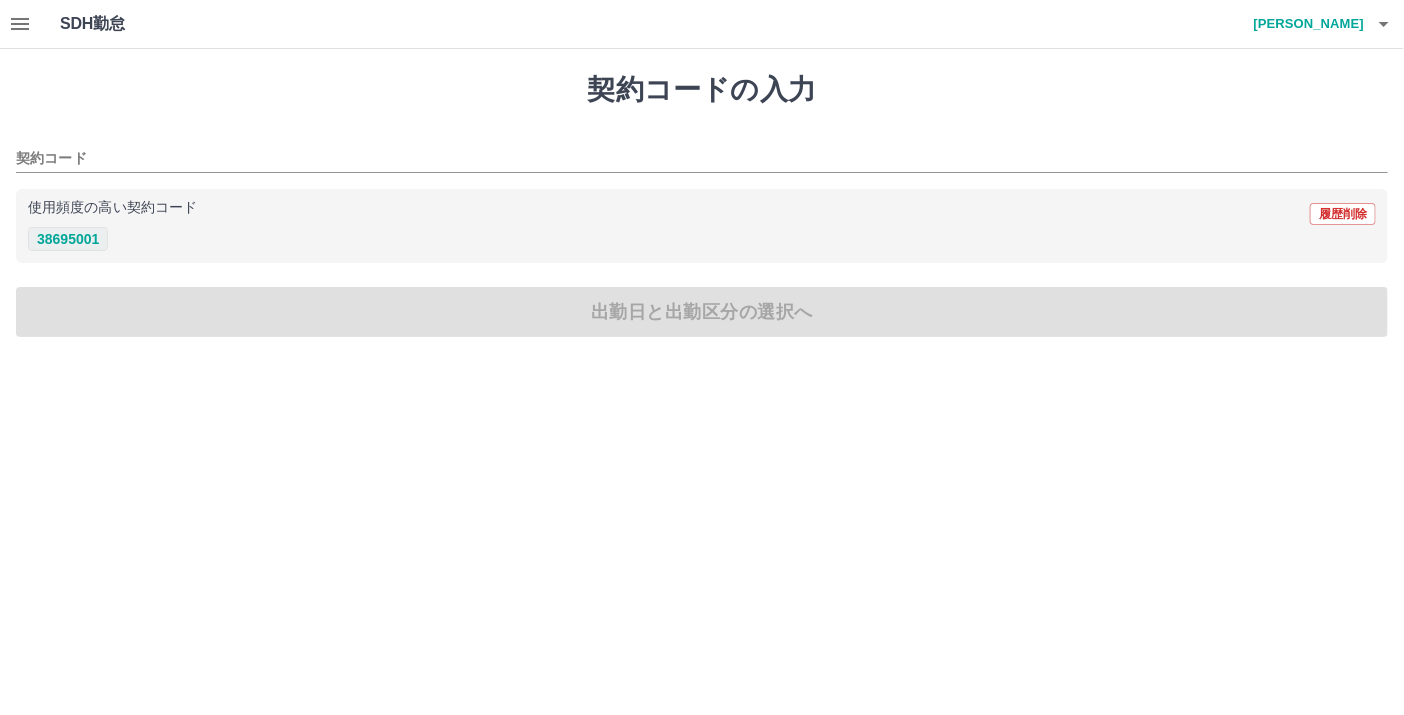 click on "38695001" at bounding box center [68, 239] 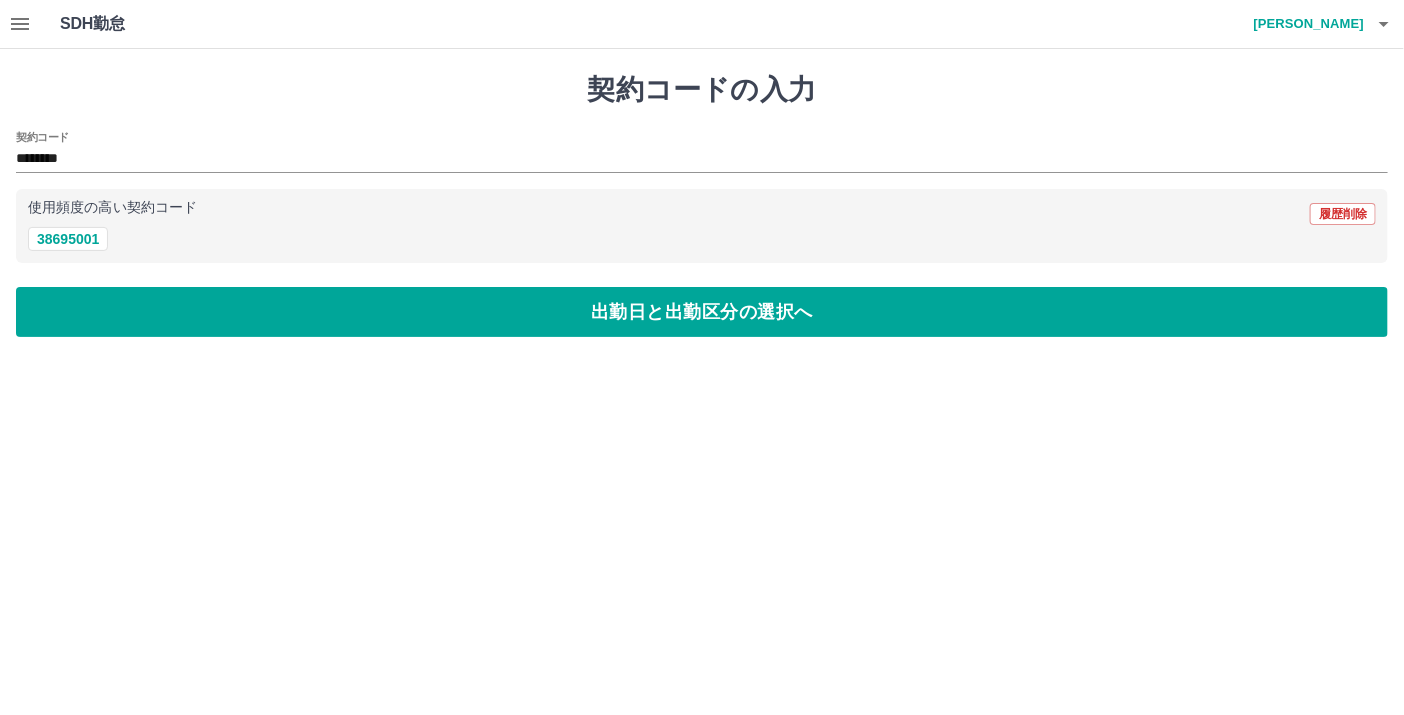 click on "出勤日と出勤区分の選択へ" at bounding box center [702, 312] 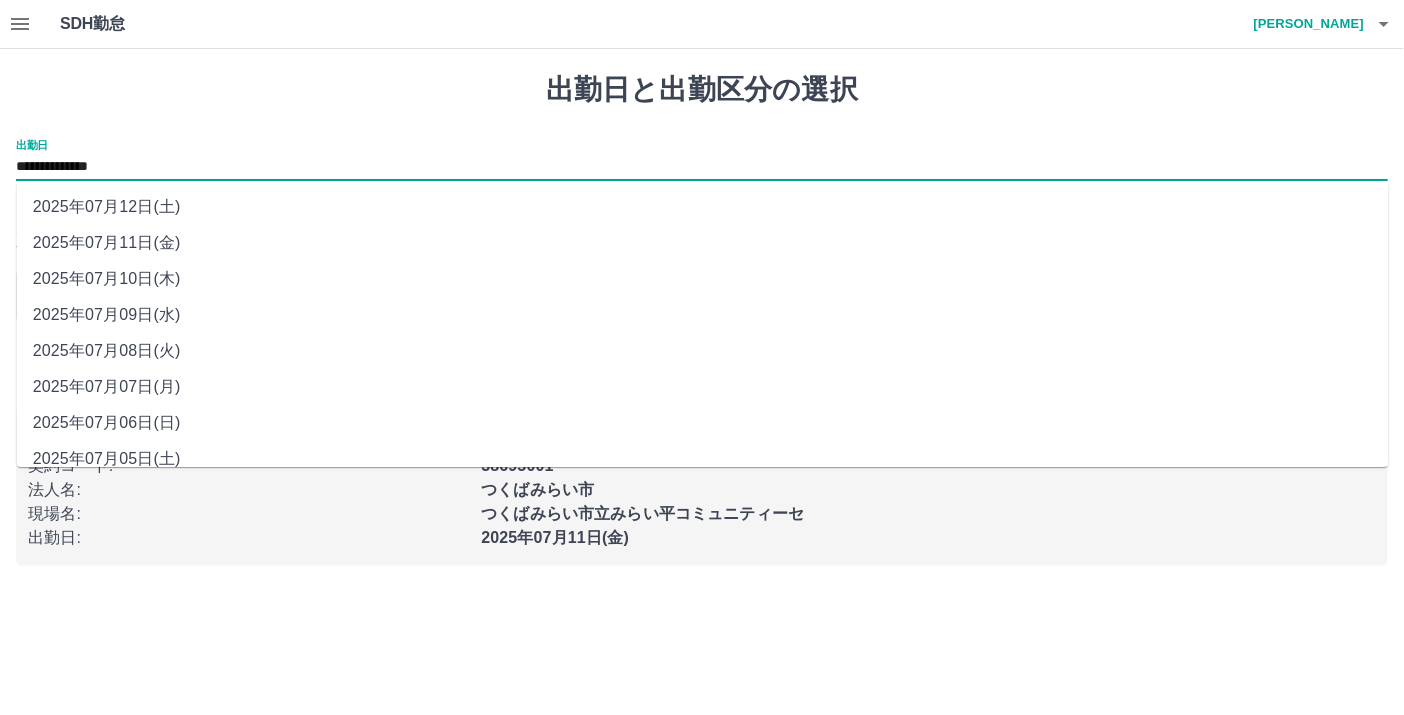click on "**********" at bounding box center (702, 167) 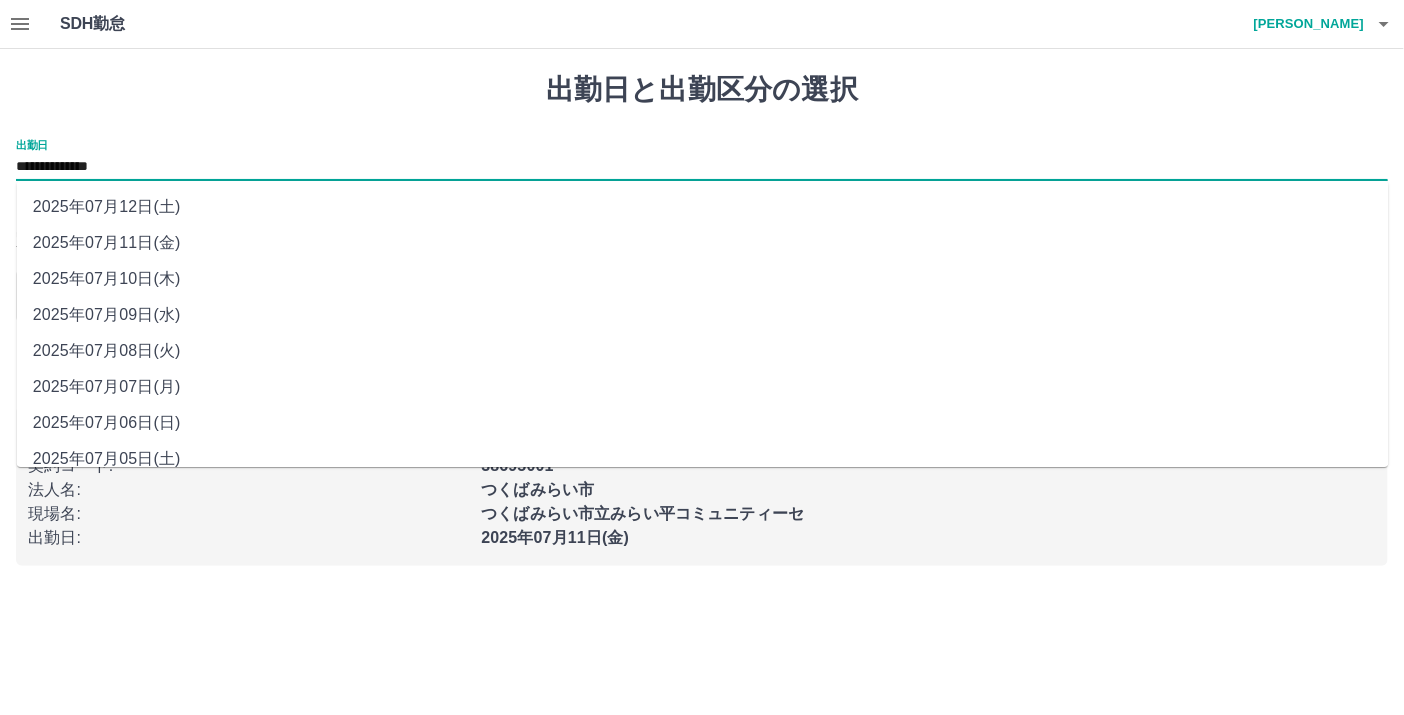 drag, startPoint x: 93, startPoint y: 163, endPoint x: 118, endPoint y: 275, distance: 114.75626 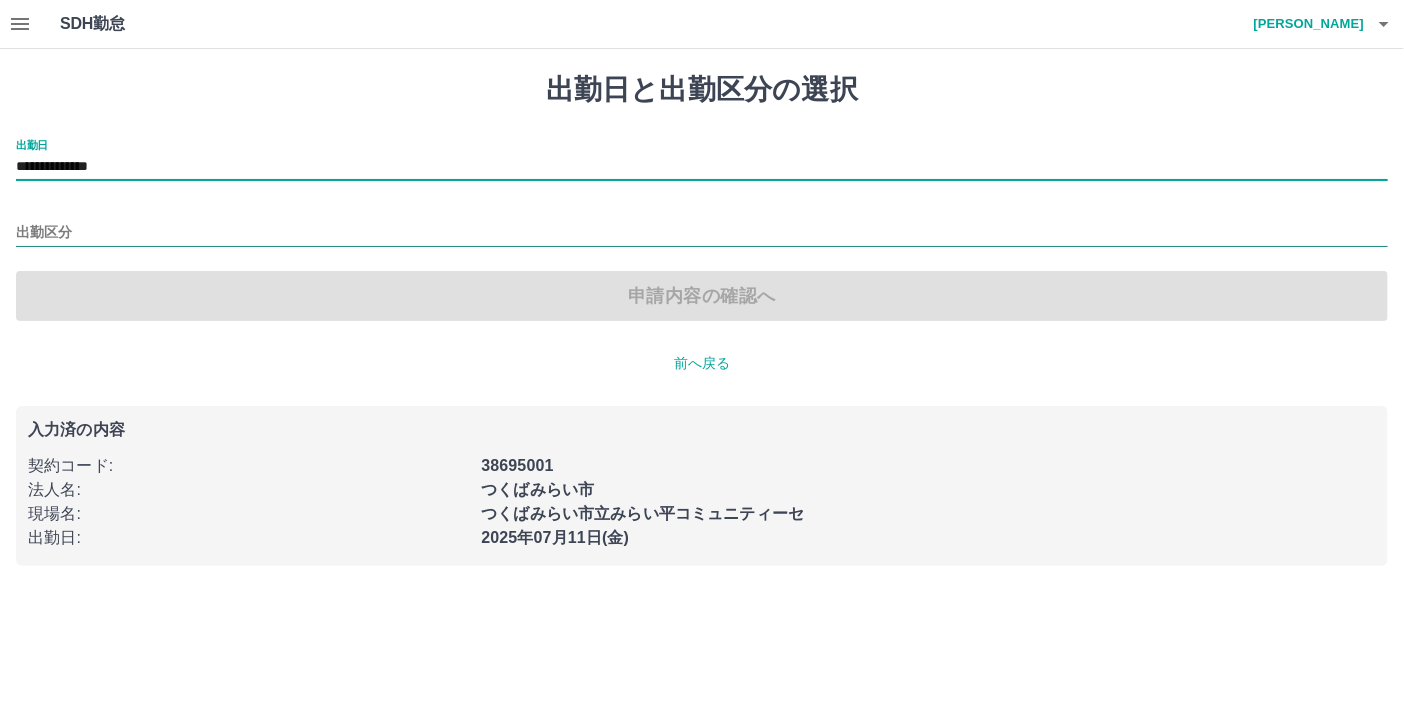 click on "出勤区分" at bounding box center [702, 233] 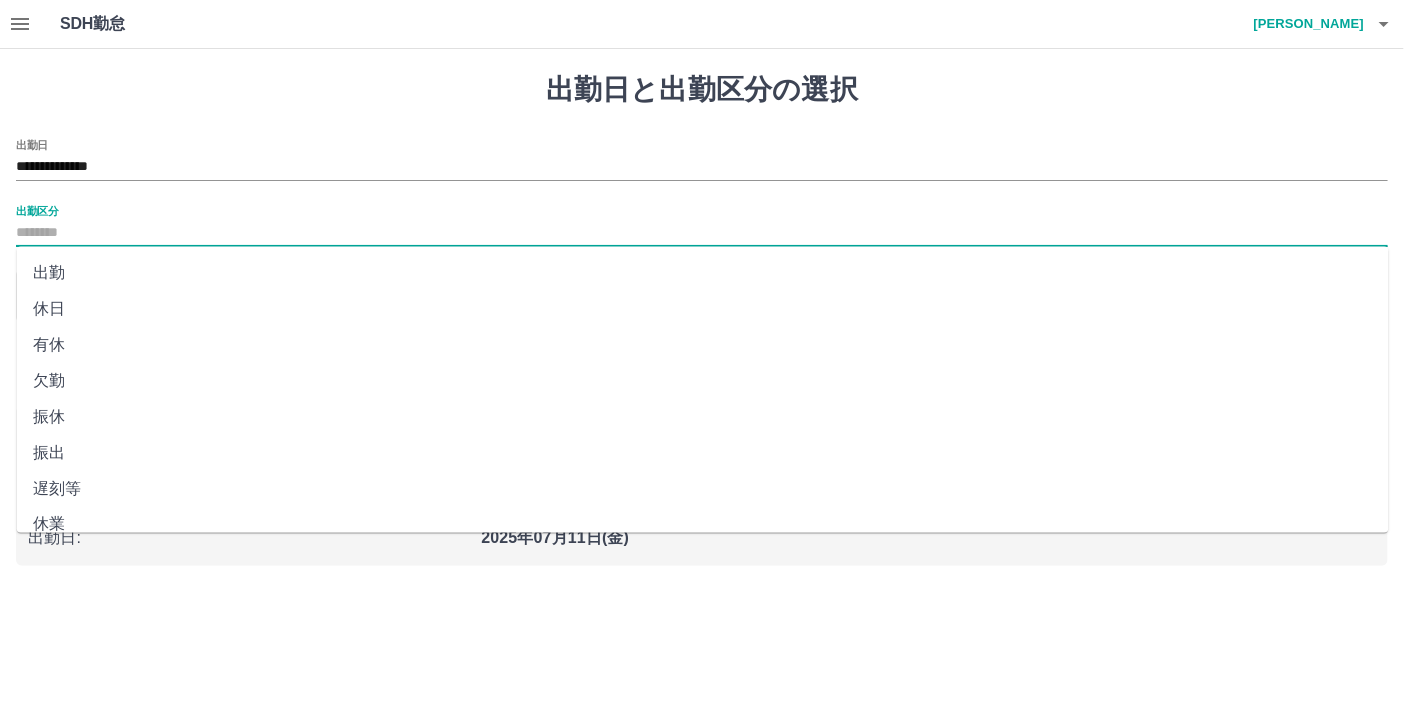 click on "休日" at bounding box center (703, 309) 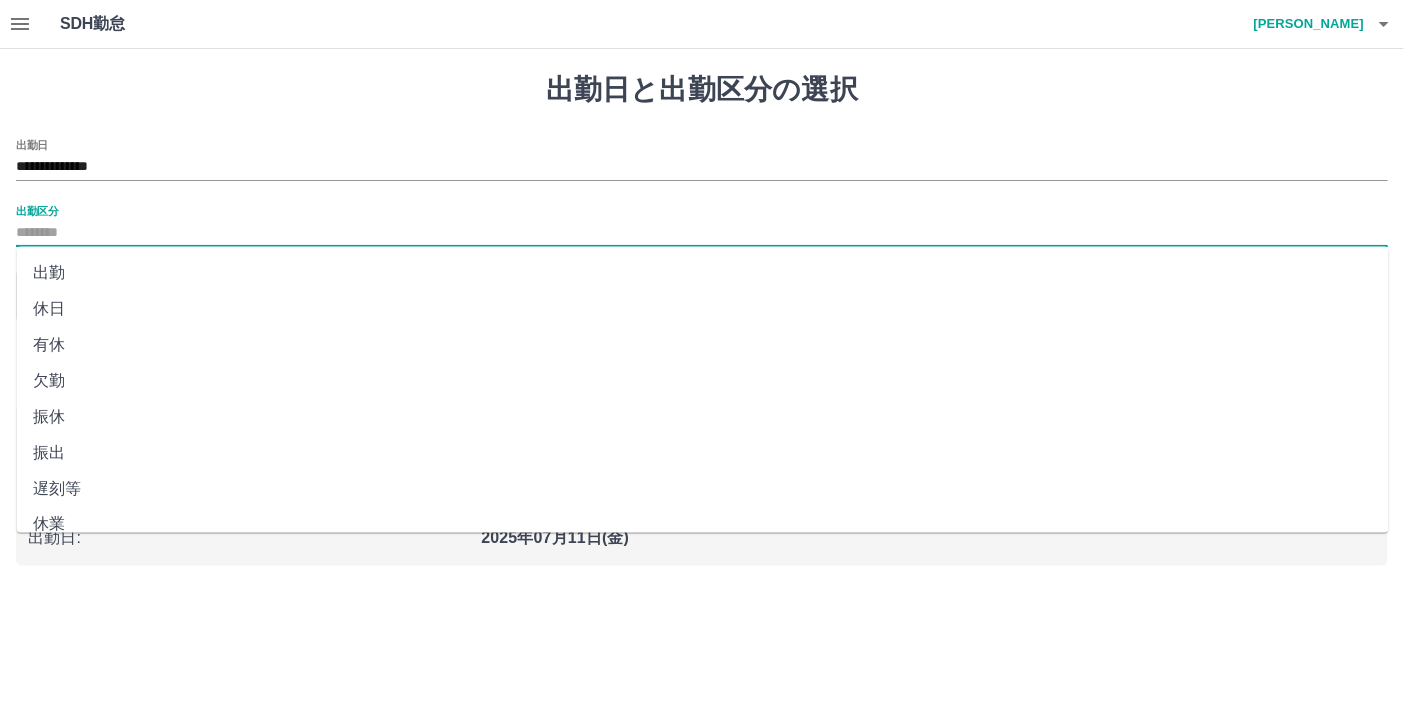 type on "**" 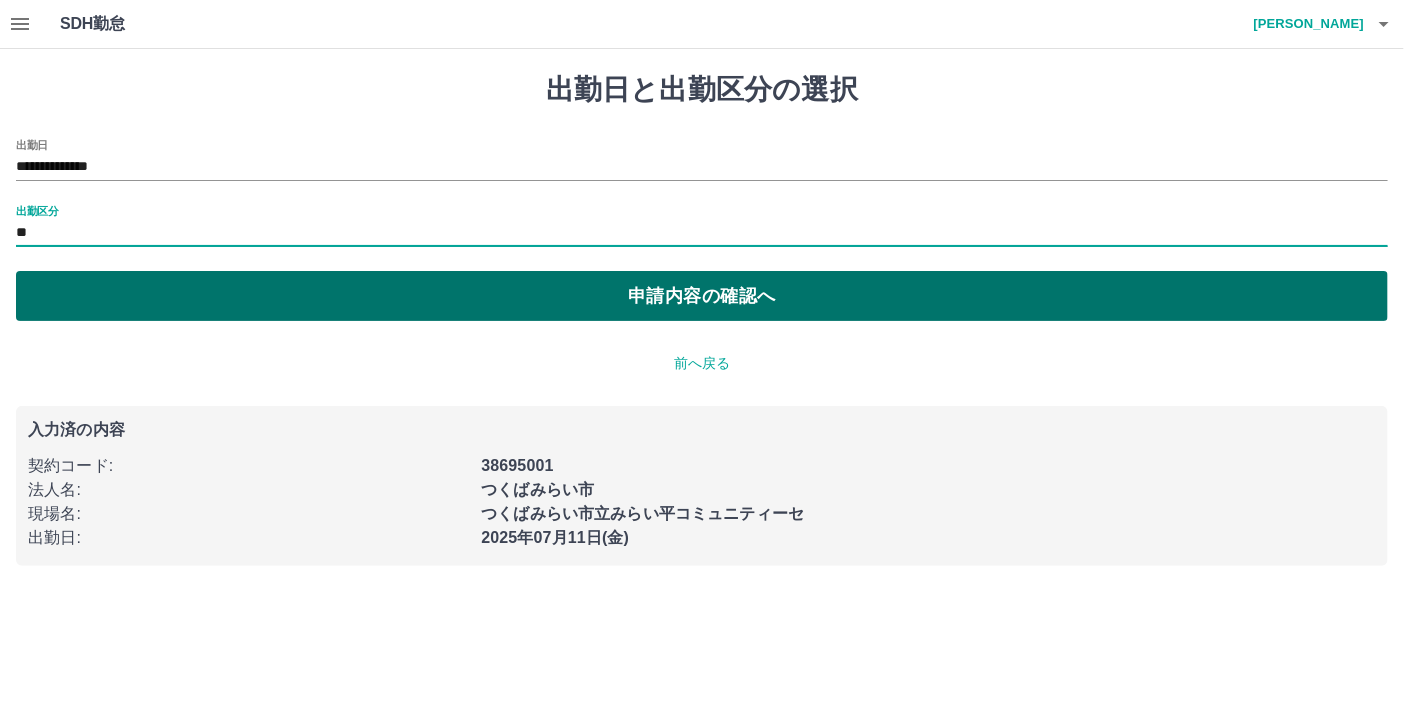 click on "申請内容の確認へ" at bounding box center (702, 296) 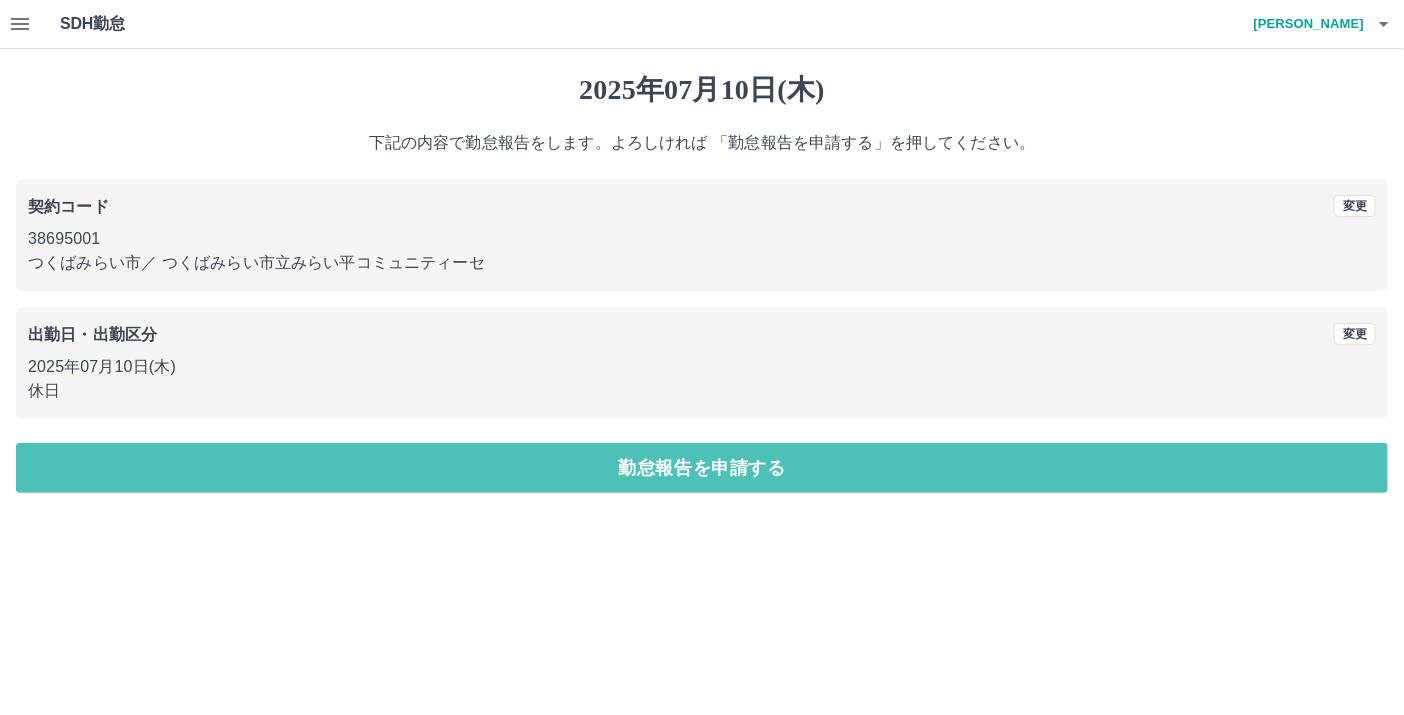 click on "勤怠報告を申請する" at bounding box center [702, 468] 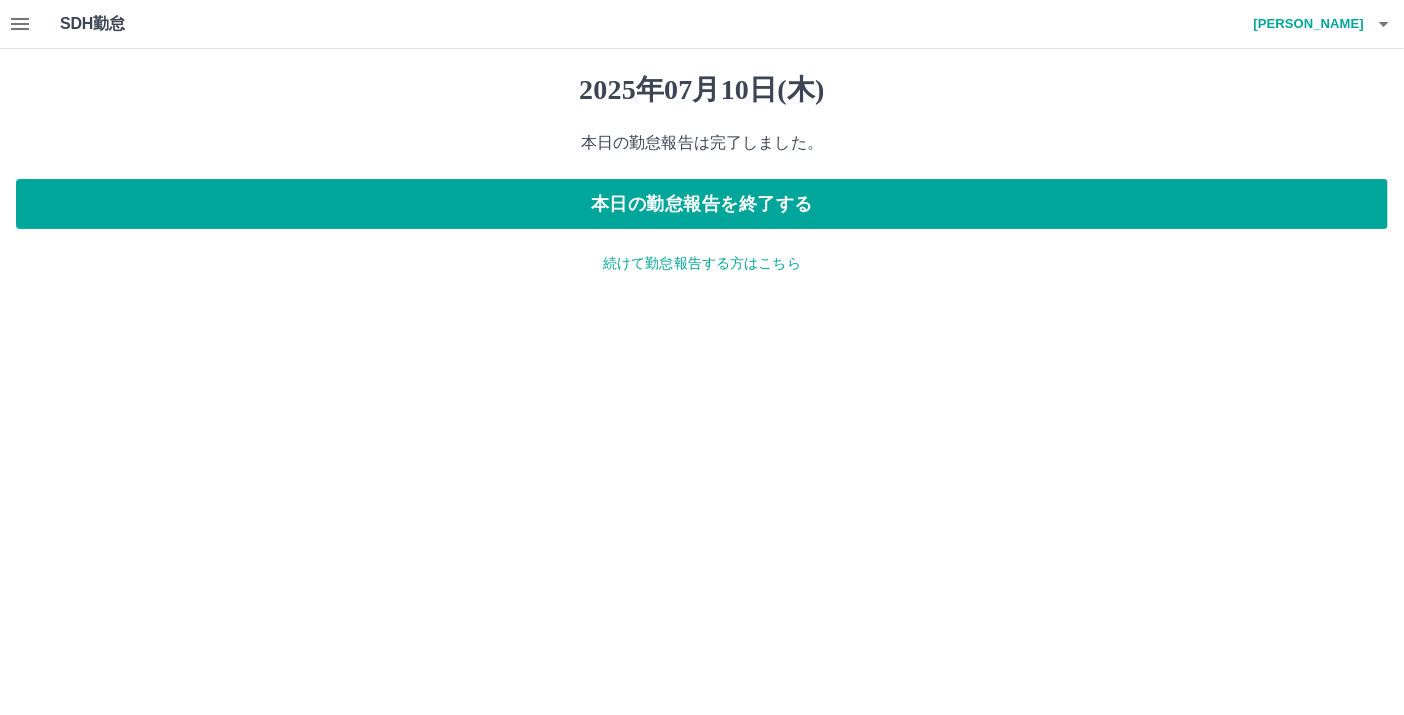 click on "続けて勤怠報告する方はこちら" at bounding box center [702, 263] 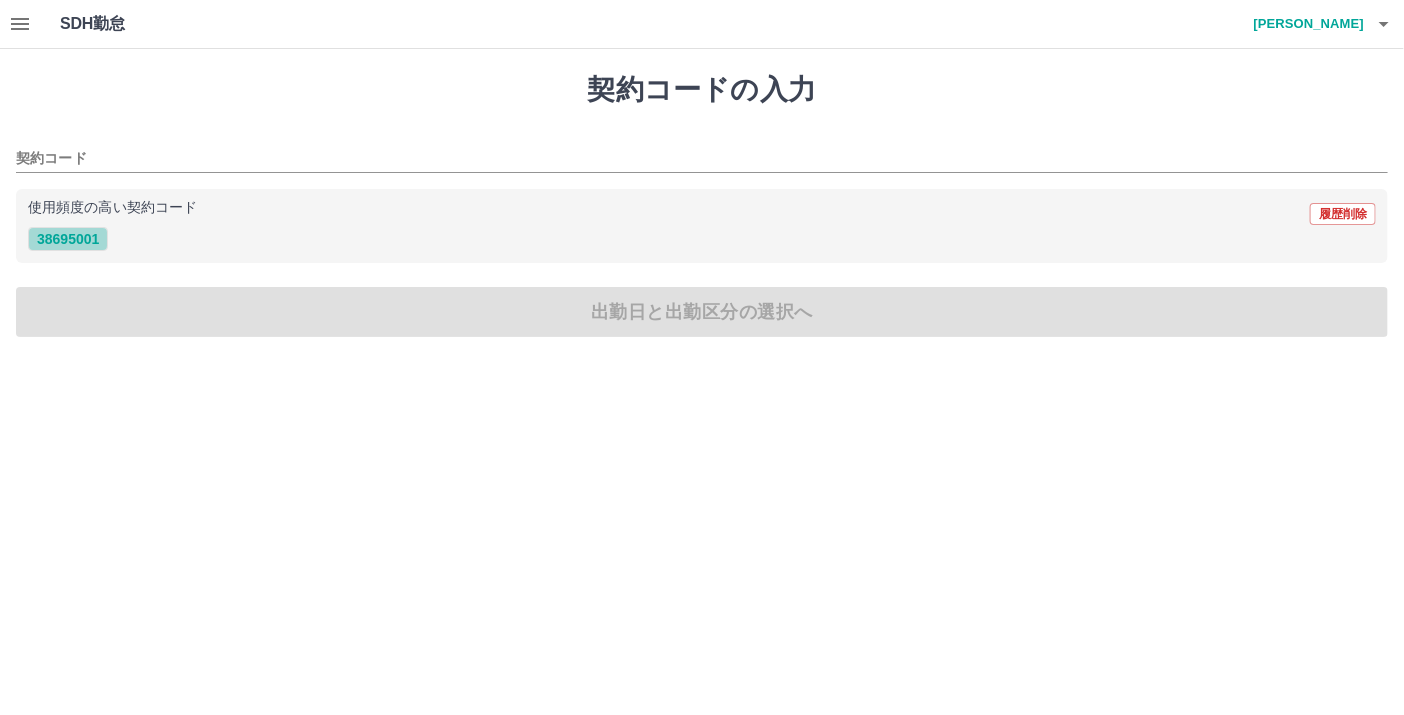 drag, startPoint x: 56, startPoint y: 242, endPoint x: 53, endPoint y: 232, distance: 10.440307 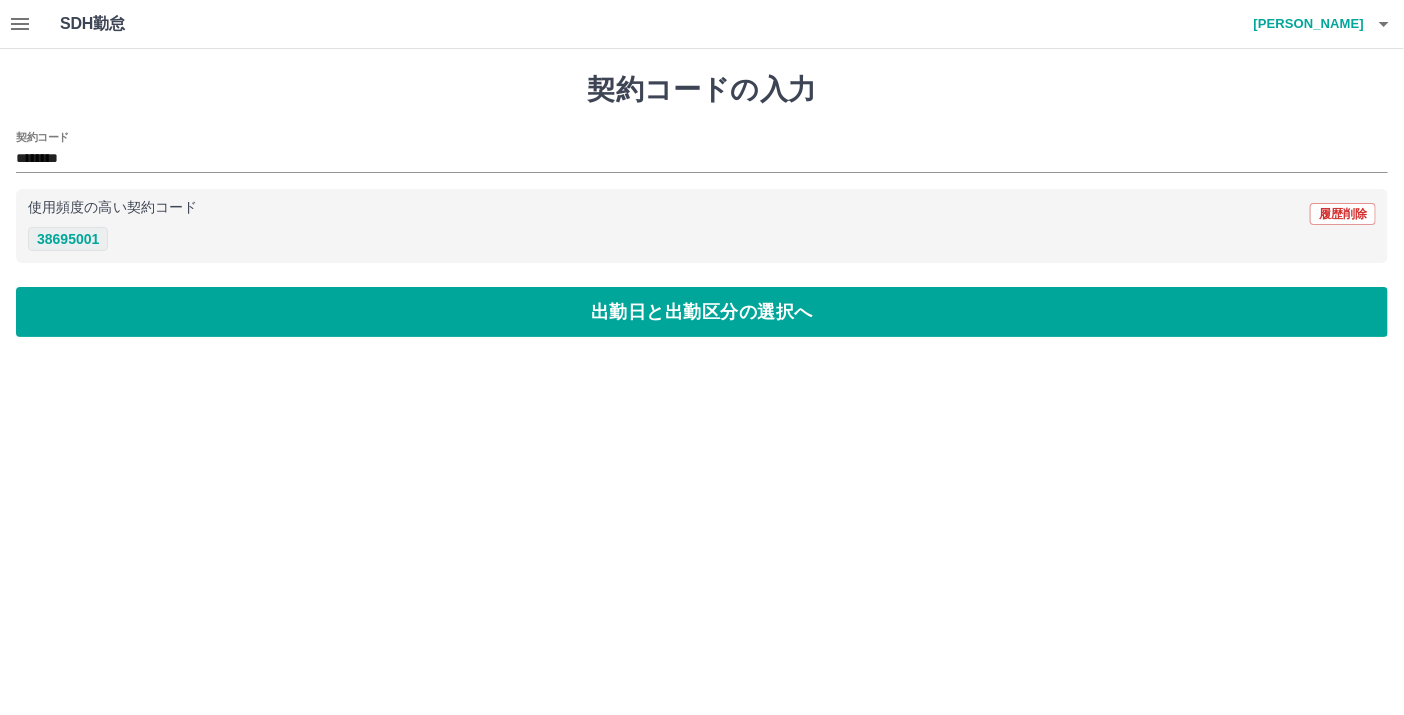click on "38695001" at bounding box center [68, 239] 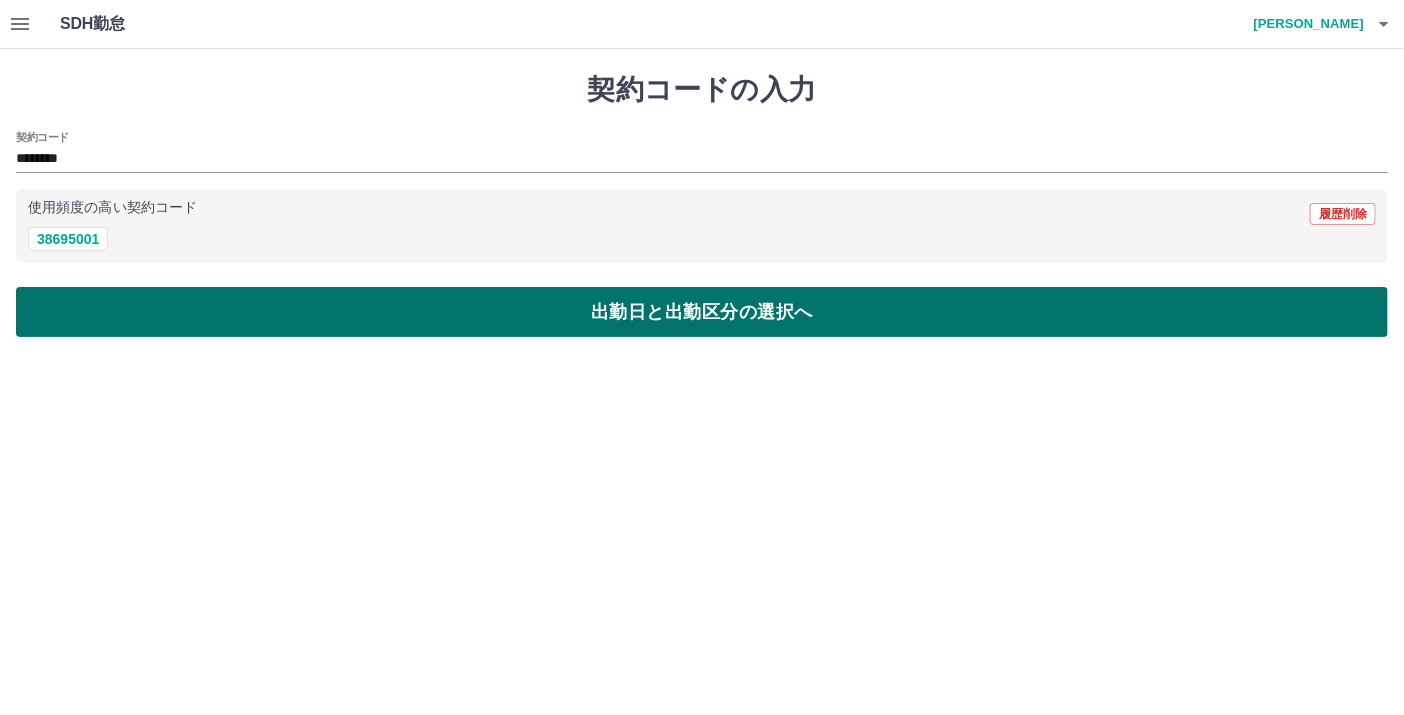click on "出勤日と出勤区分の選択へ" at bounding box center (702, 312) 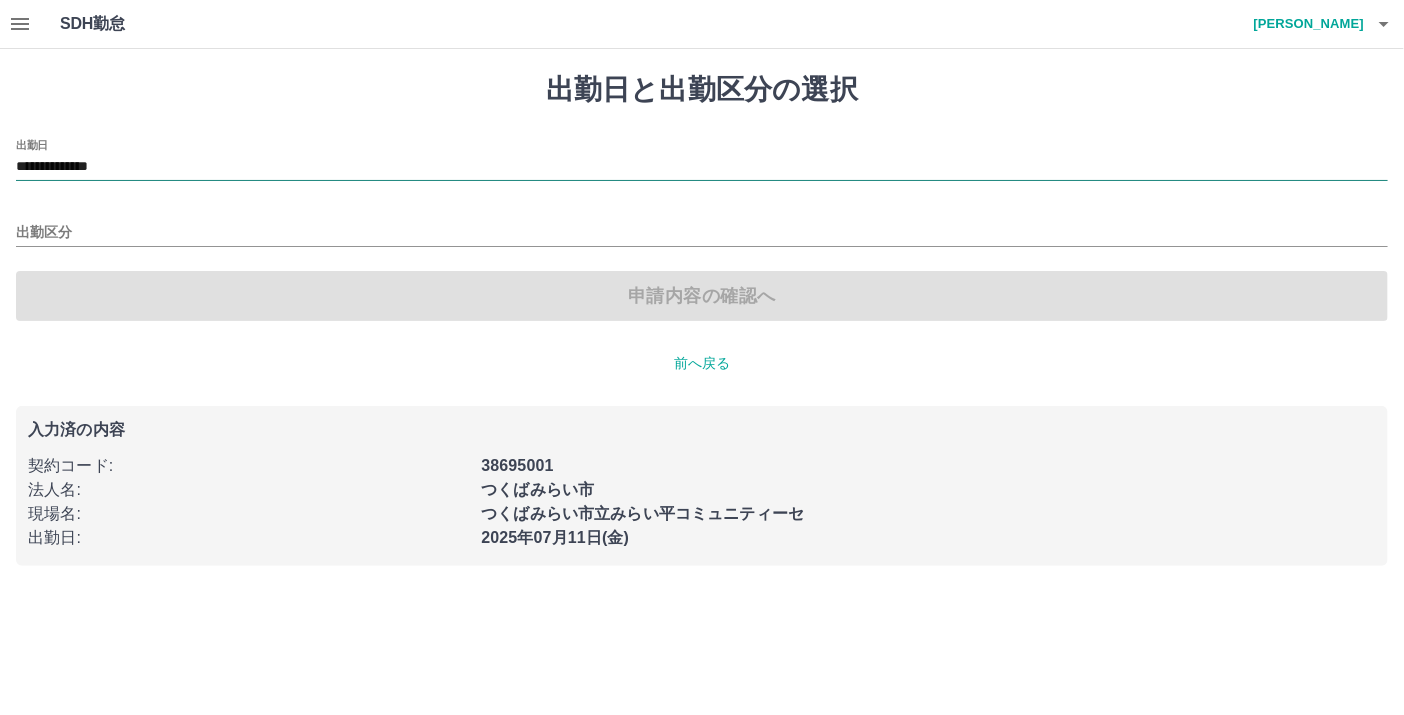 click on "**********" at bounding box center [702, 167] 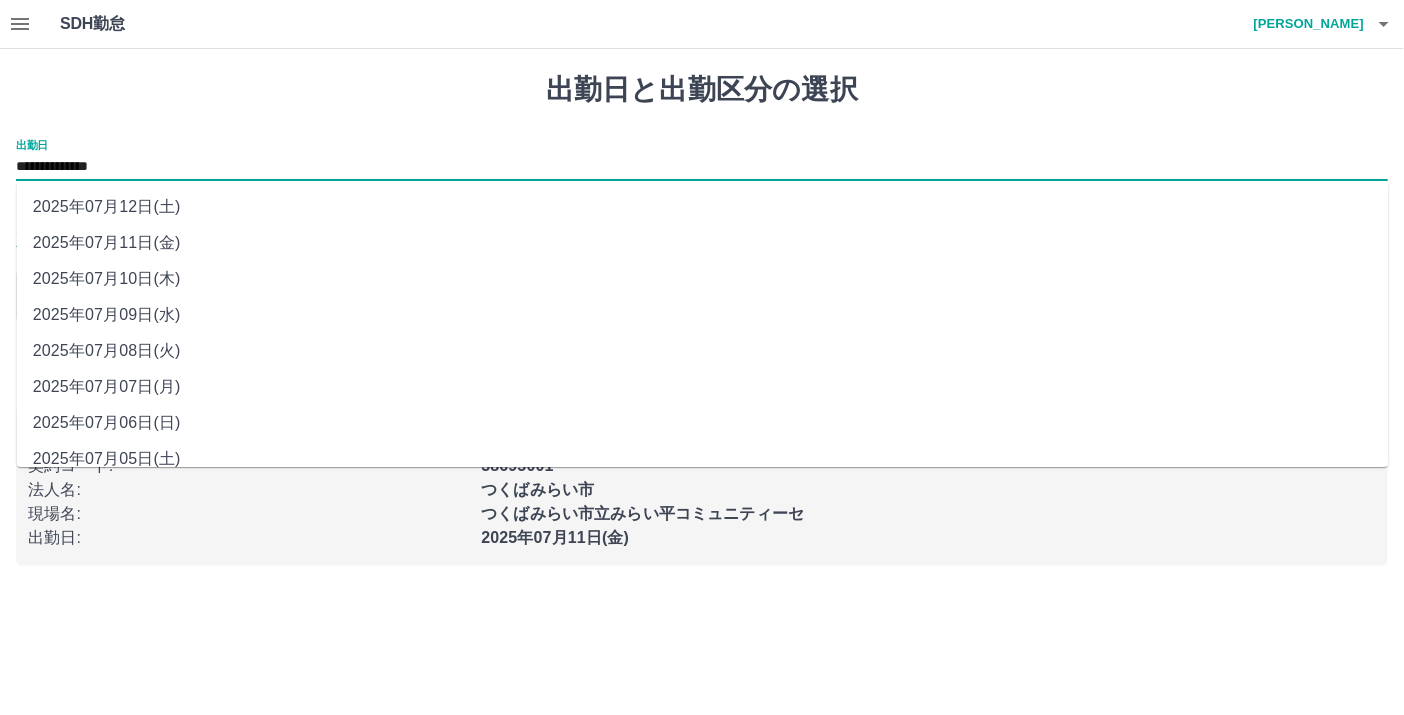drag, startPoint x: 126, startPoint y: 167, endPoint x: 125, endPoint y: 242, distance: 75.00667 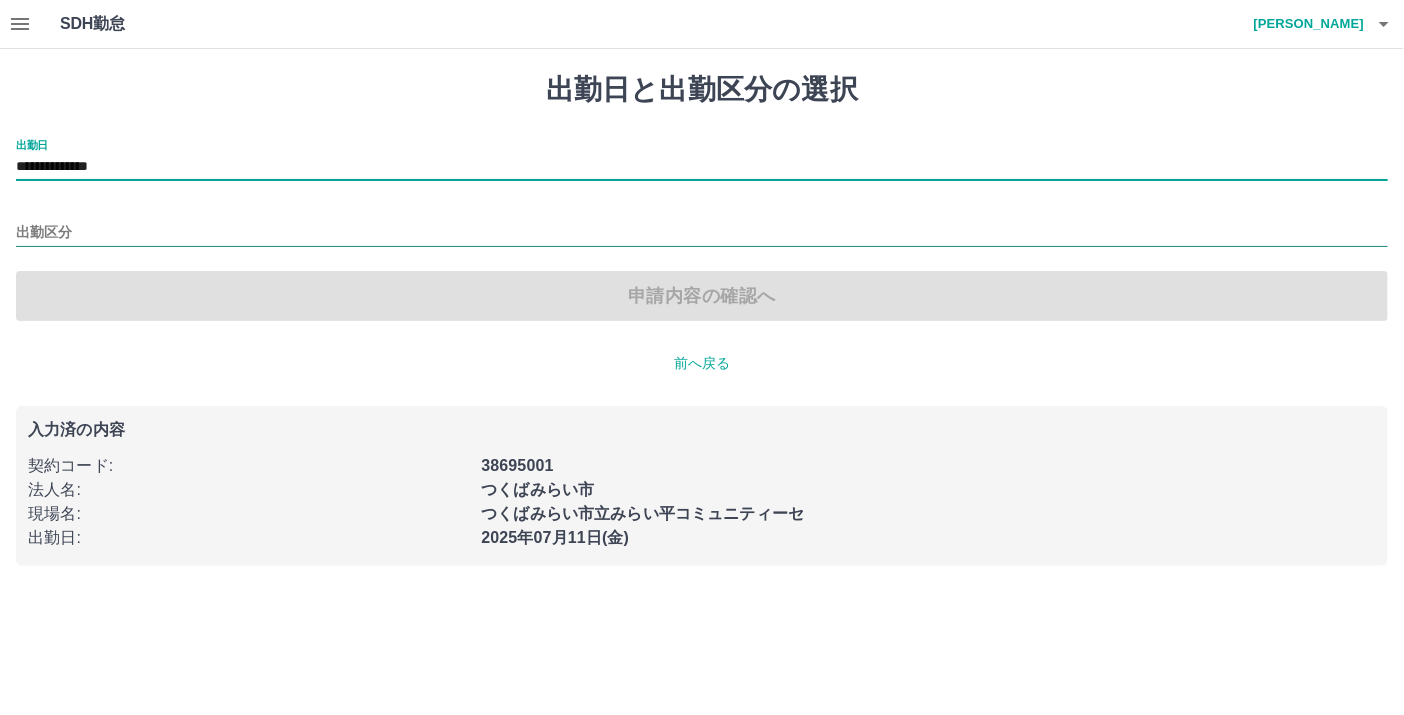 click on "出勤区分" at bounding box center (702, 233) 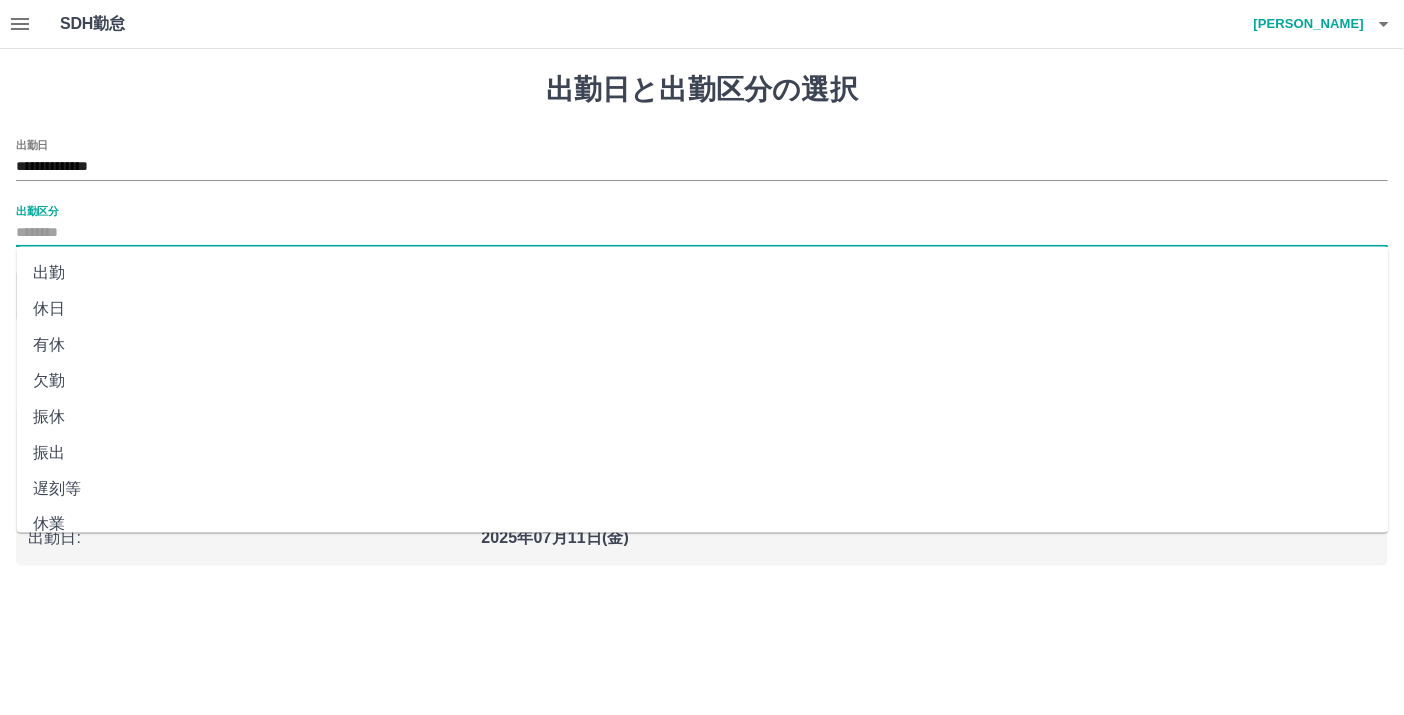 click on "出勤" at bounding box center (703, 273) 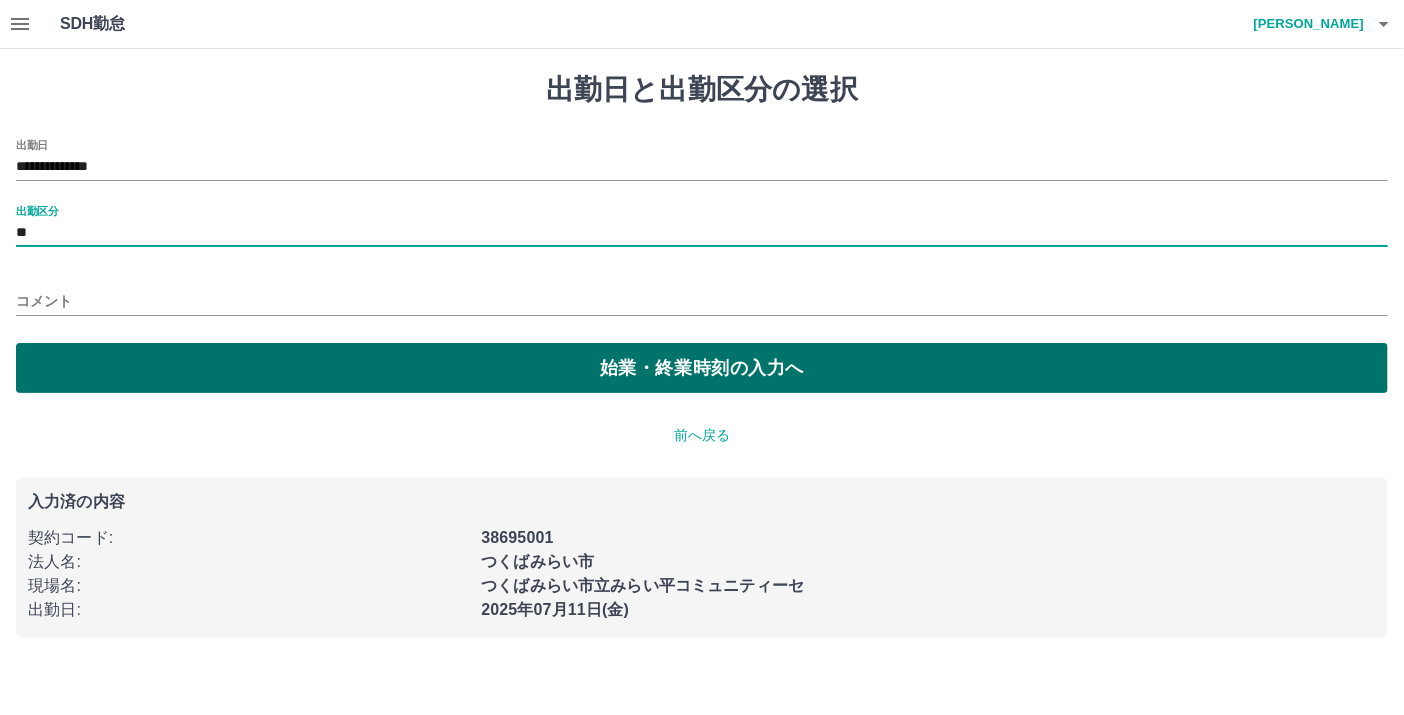 click on "始業・終業時刻の入力へ" at bounding box center [702, 368] 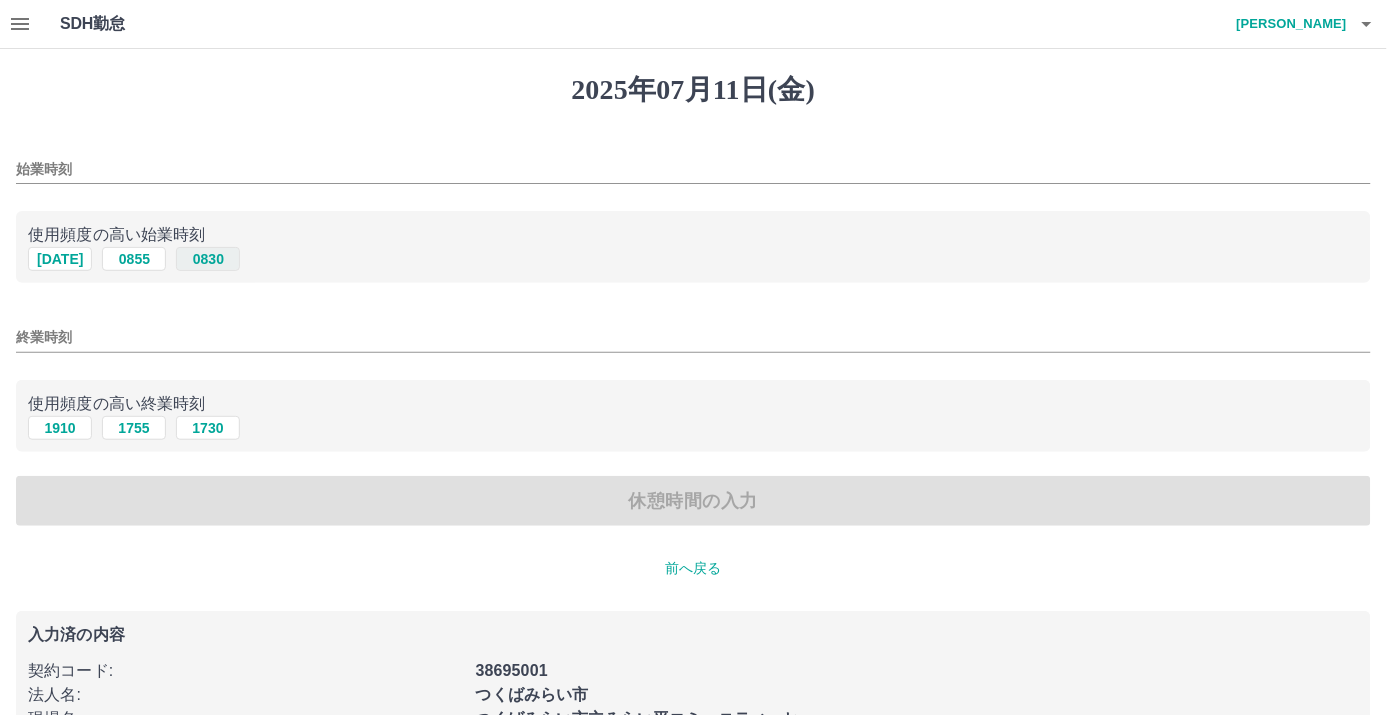 click on "0830" at bounding box center (208, 259) 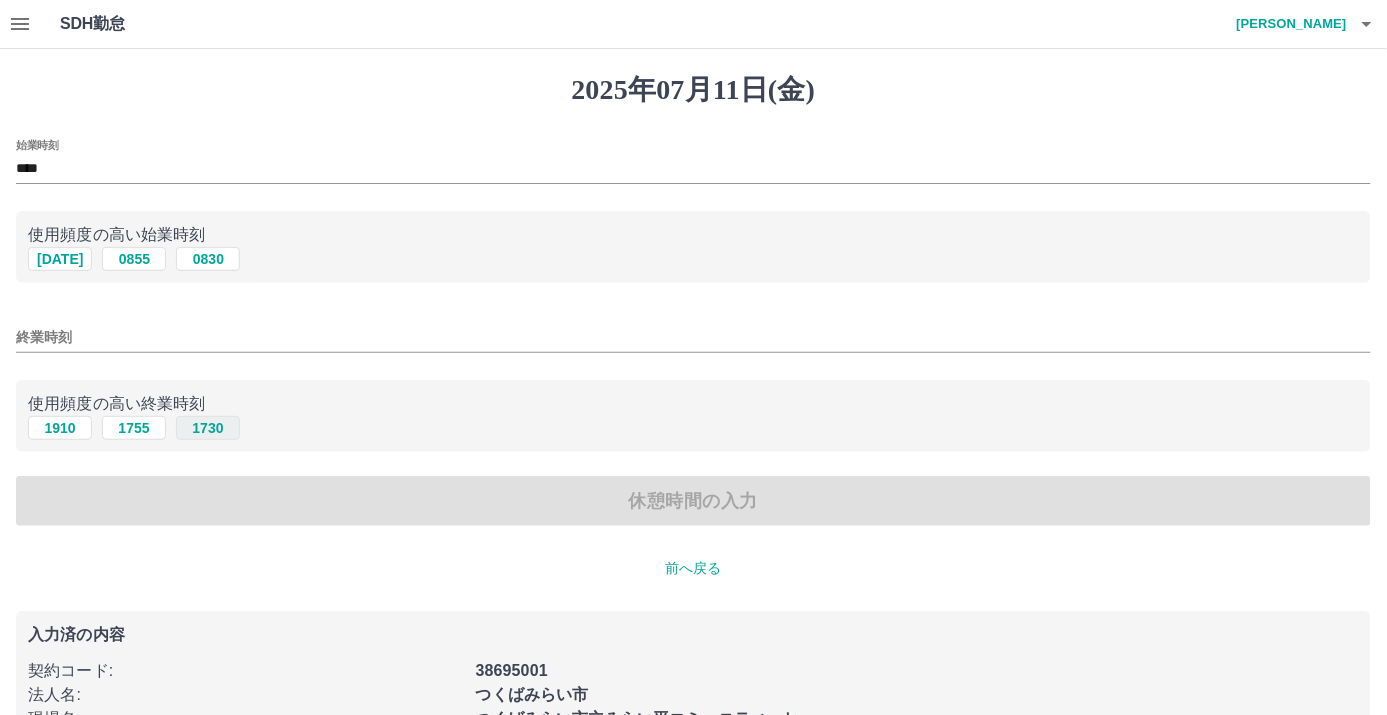 drag, startPoint x: 203, startPoint y: 426, endPoint x: 190, endPoint y: 423, distance: 13.341664 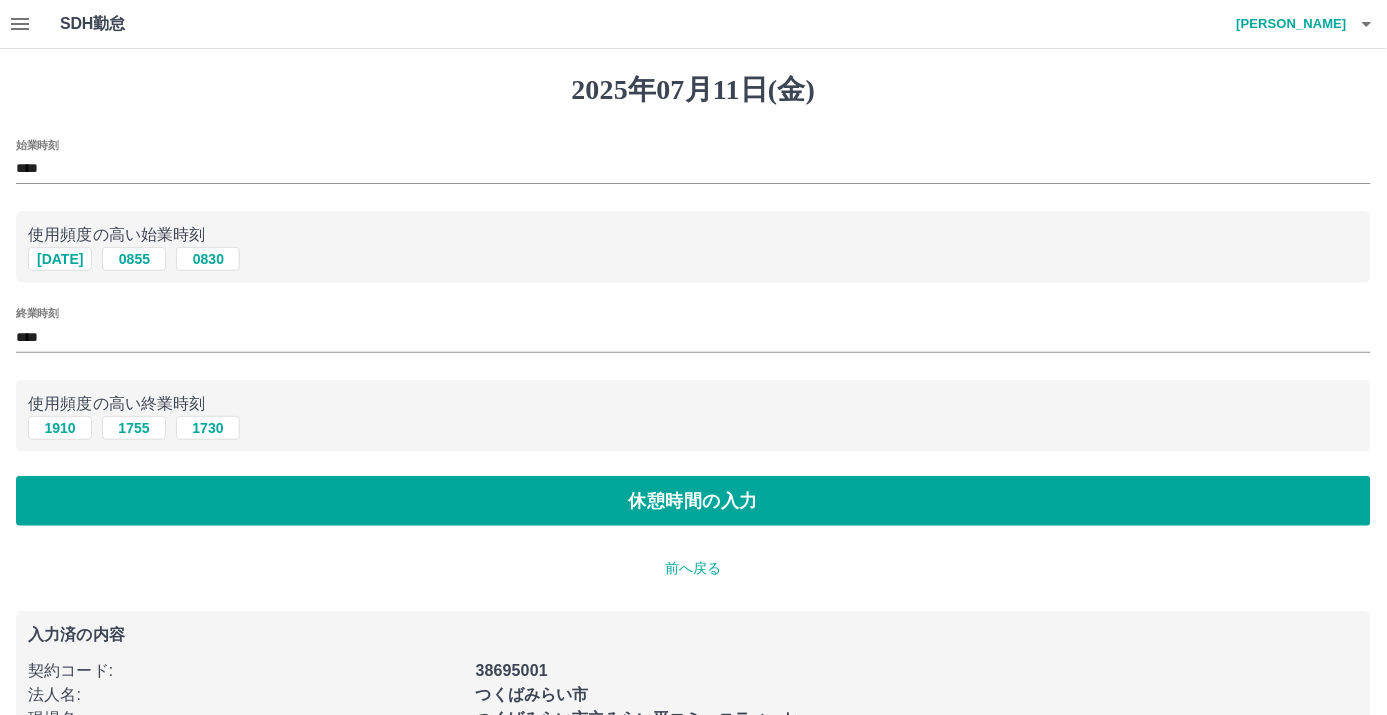 drag, startPoint x: 191, startPoint y: 490, endPoint x: 183, endPoint y: 460, distance: 31.04835 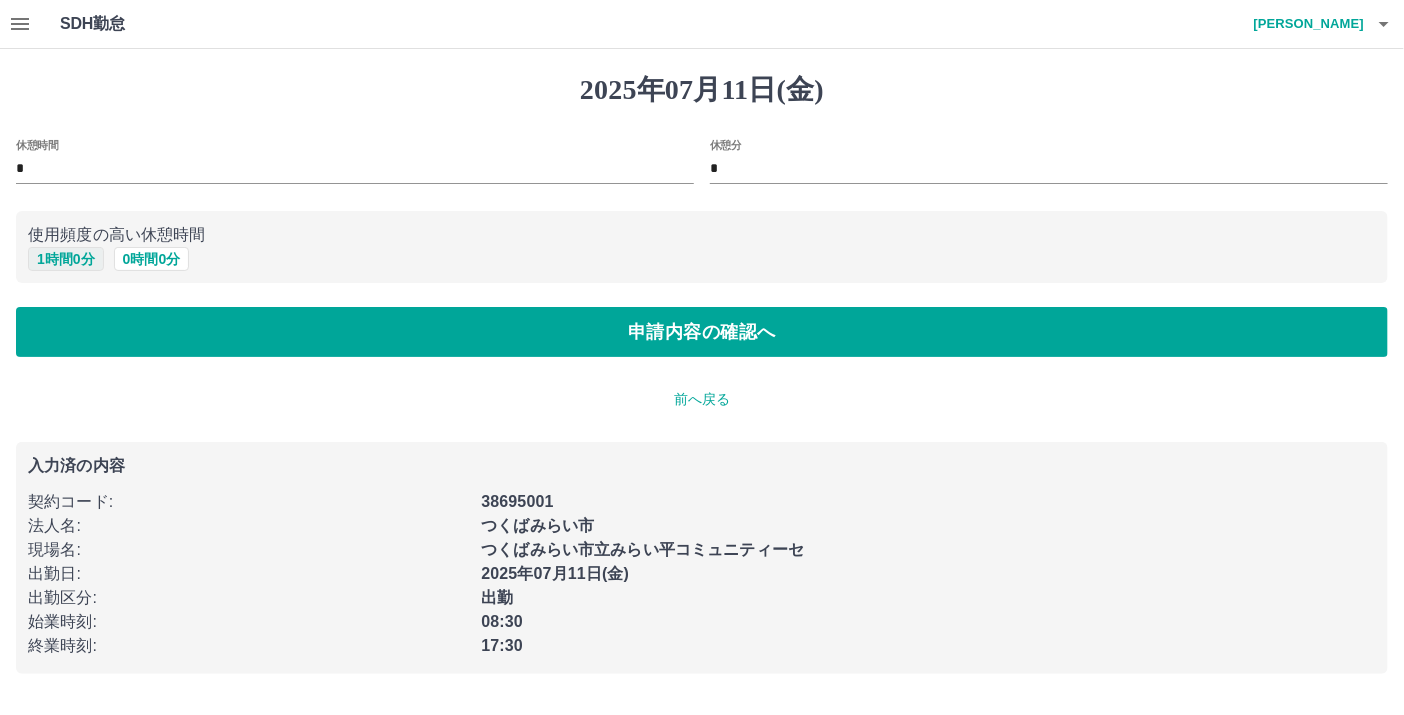 click on "1 時間 0 分" at bounding box center [66, 259] 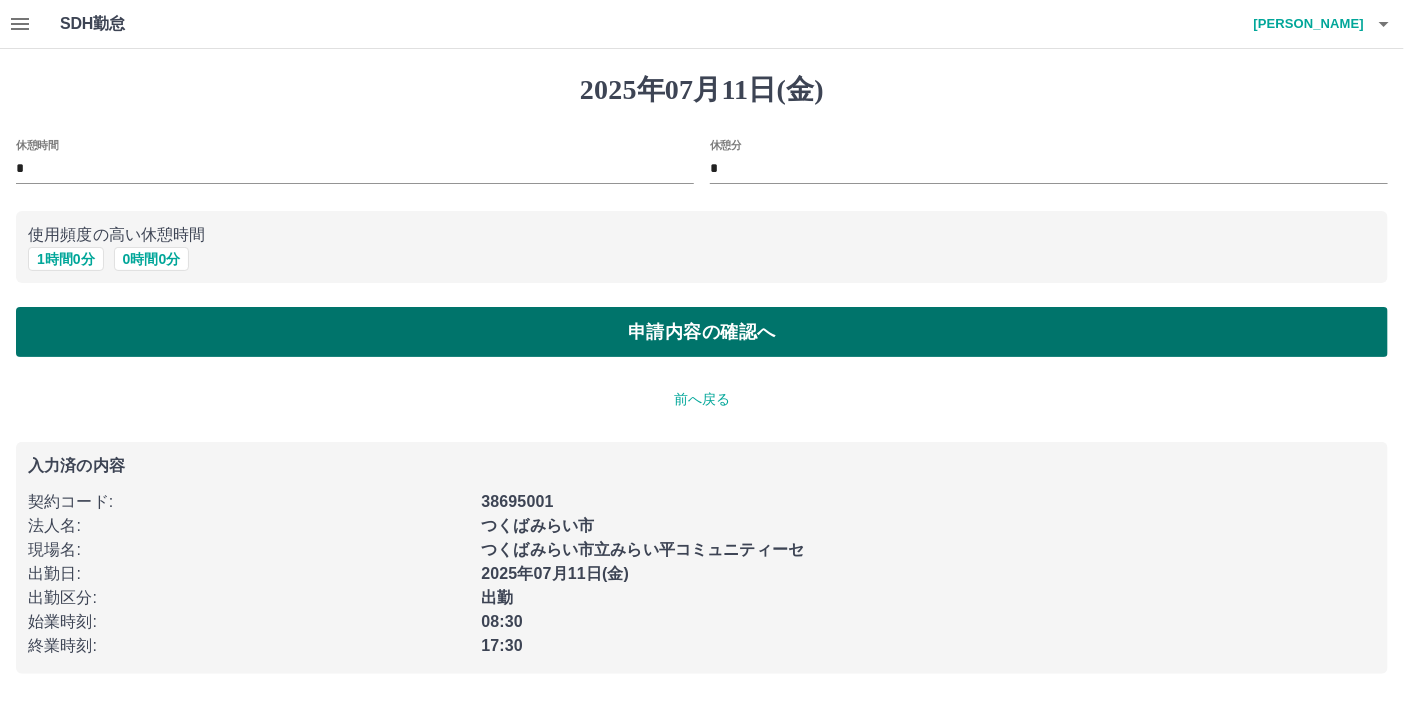 click on "申請内容の確認へ" at bounding box center (702, 332) 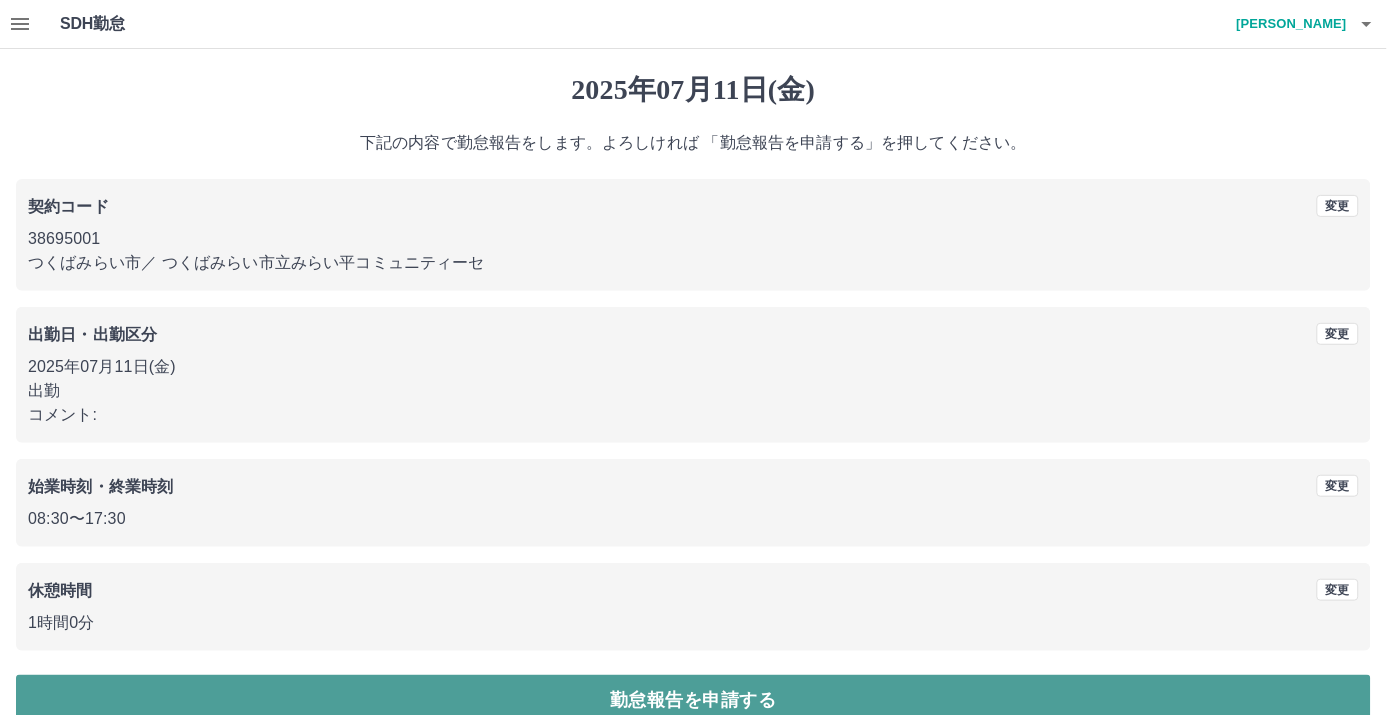 click on "勤怠報告を申請する" at bounding box center [693, 700] 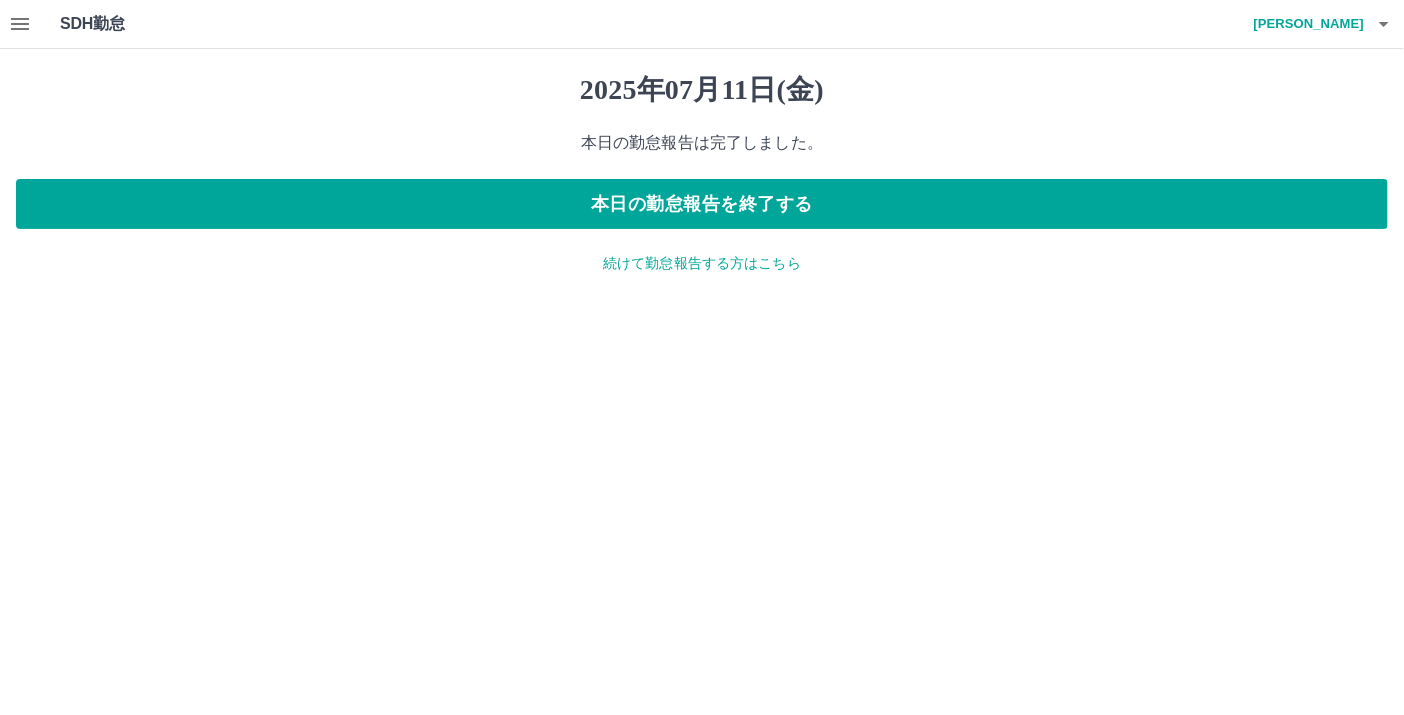 click on "続けて勤怠報告する方はこちら" at bounding box center (702, 263) 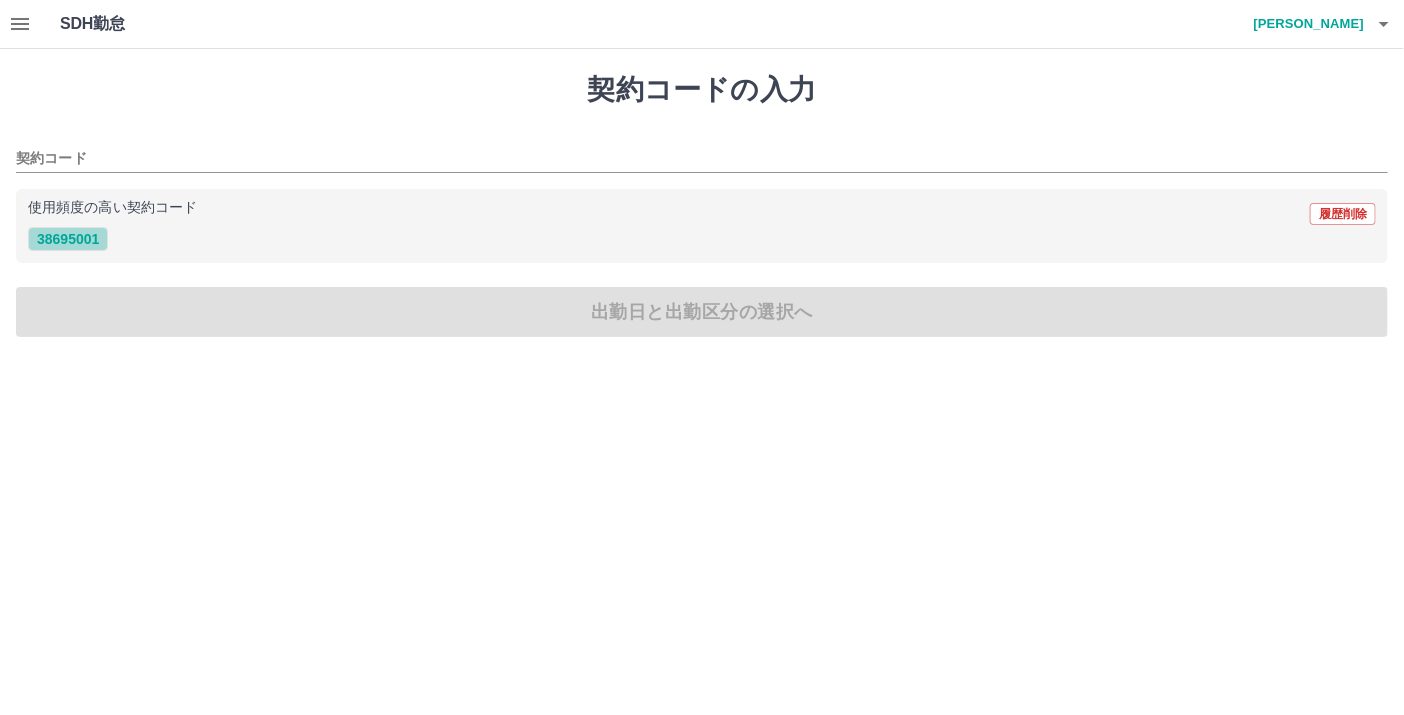 click on "38695001" at bounding box center (68, 239) 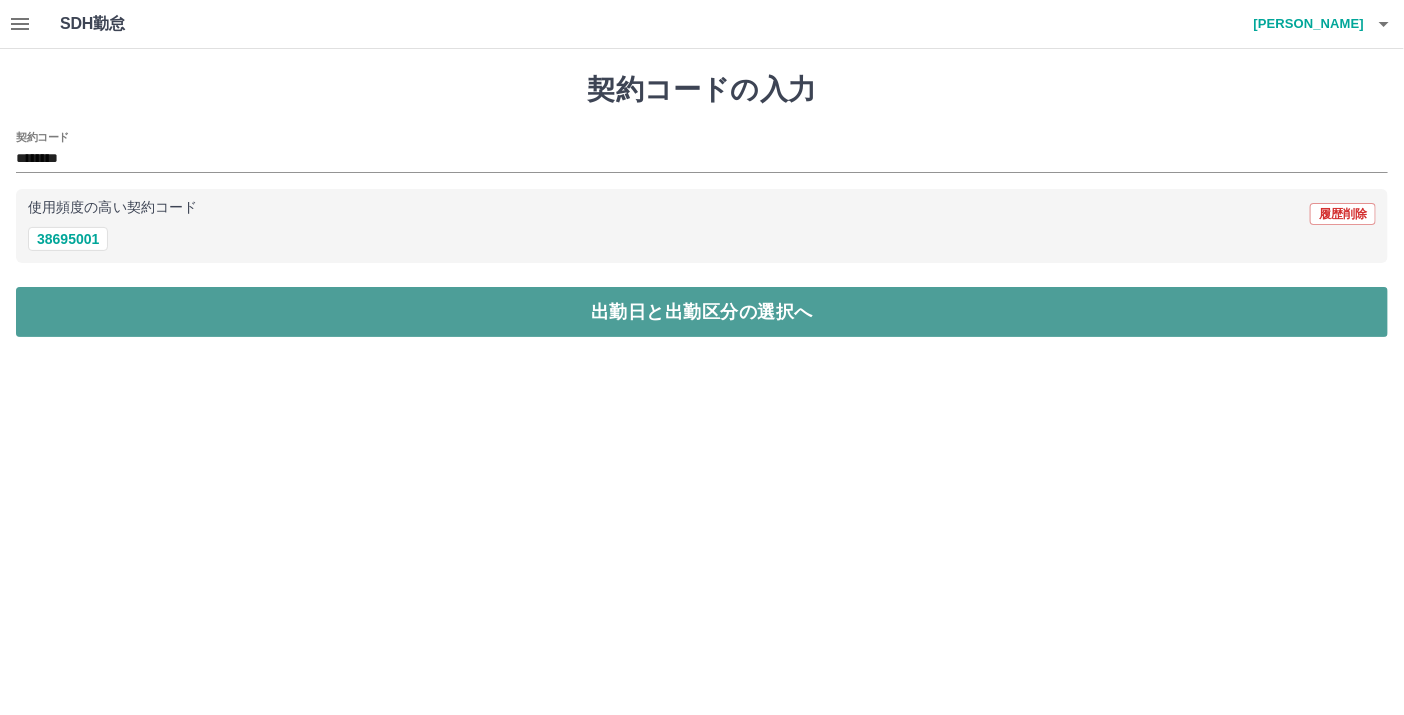 click on "出勤日と出勤区分の選択へ" at bounding box center [702, 312] 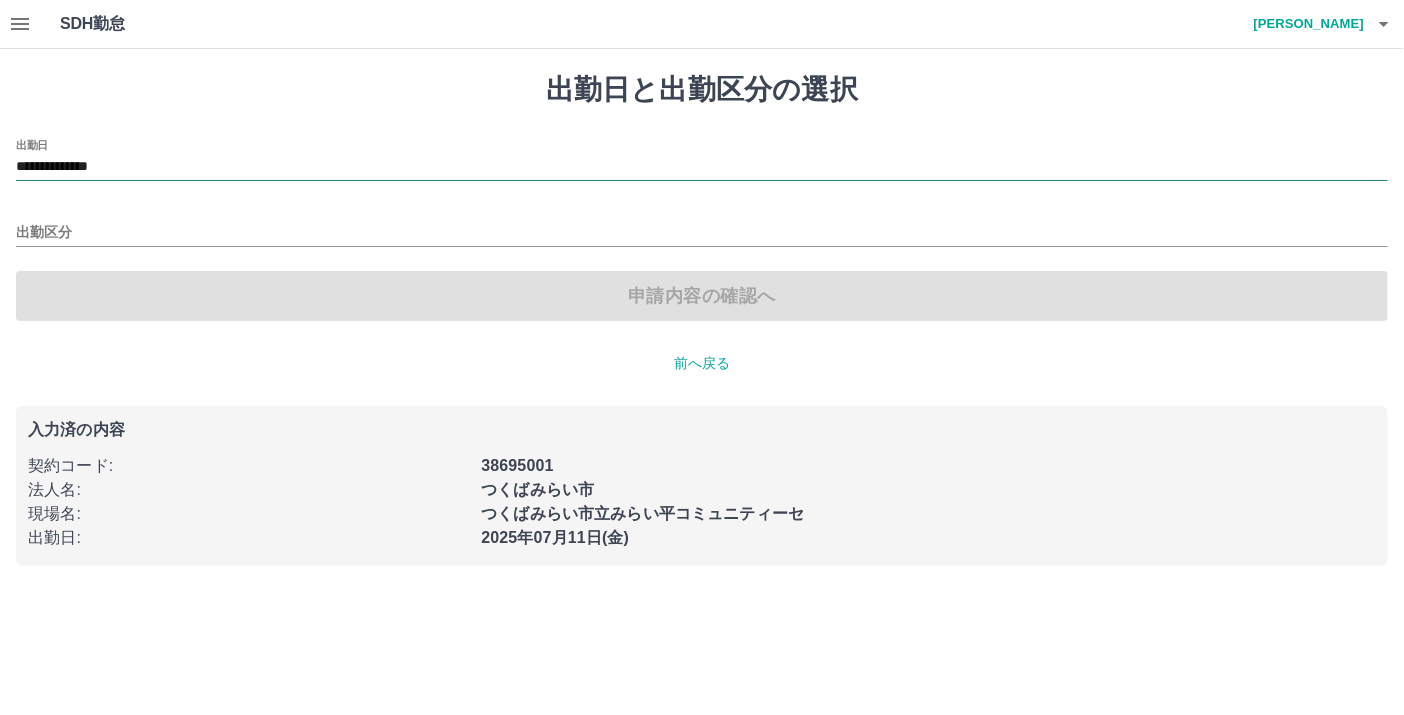 click on "**********" at bounding box center [702, 167] 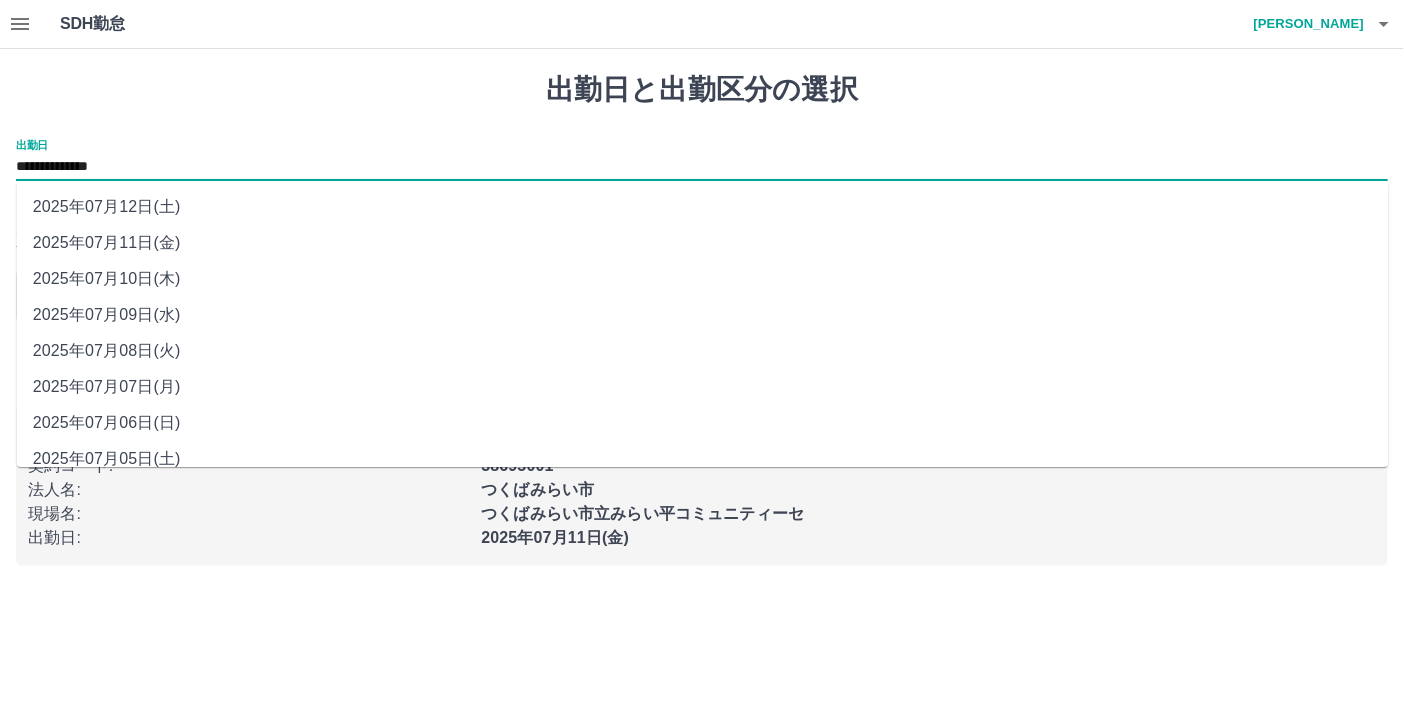 drag, startPoint x: 117, startPoint y: 160, endPoint x: 137, endPoint y: 210, distance: 53.851646 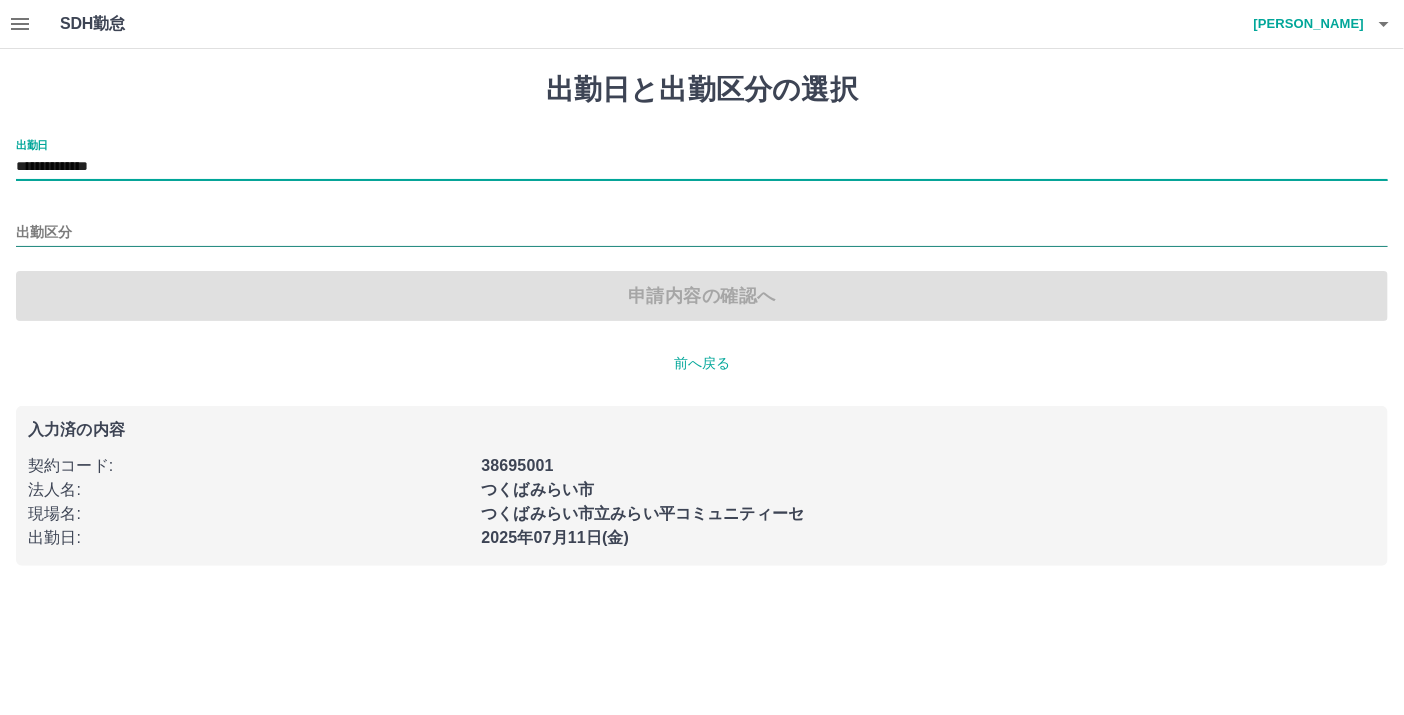click on "出勤区分" at bounding box center [702, 233] 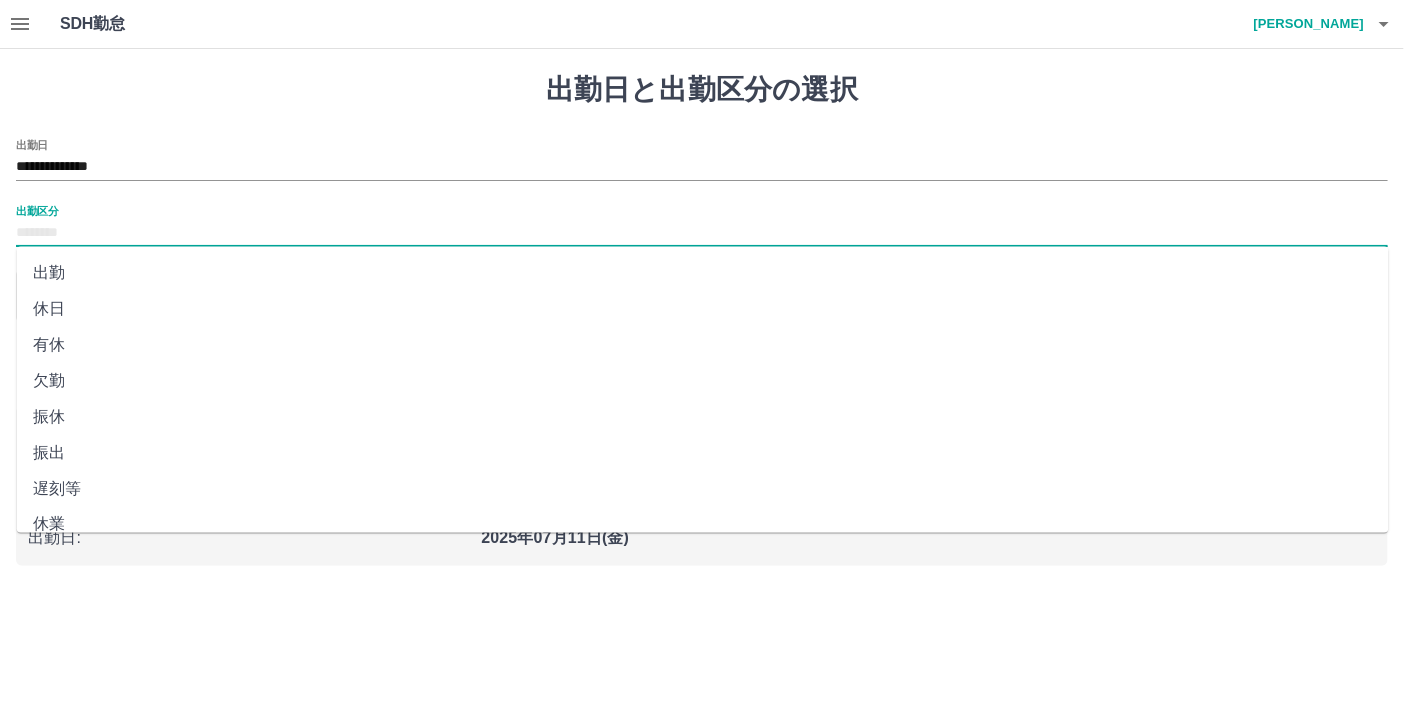 click on "出勤" at bounding box center [703, 273] 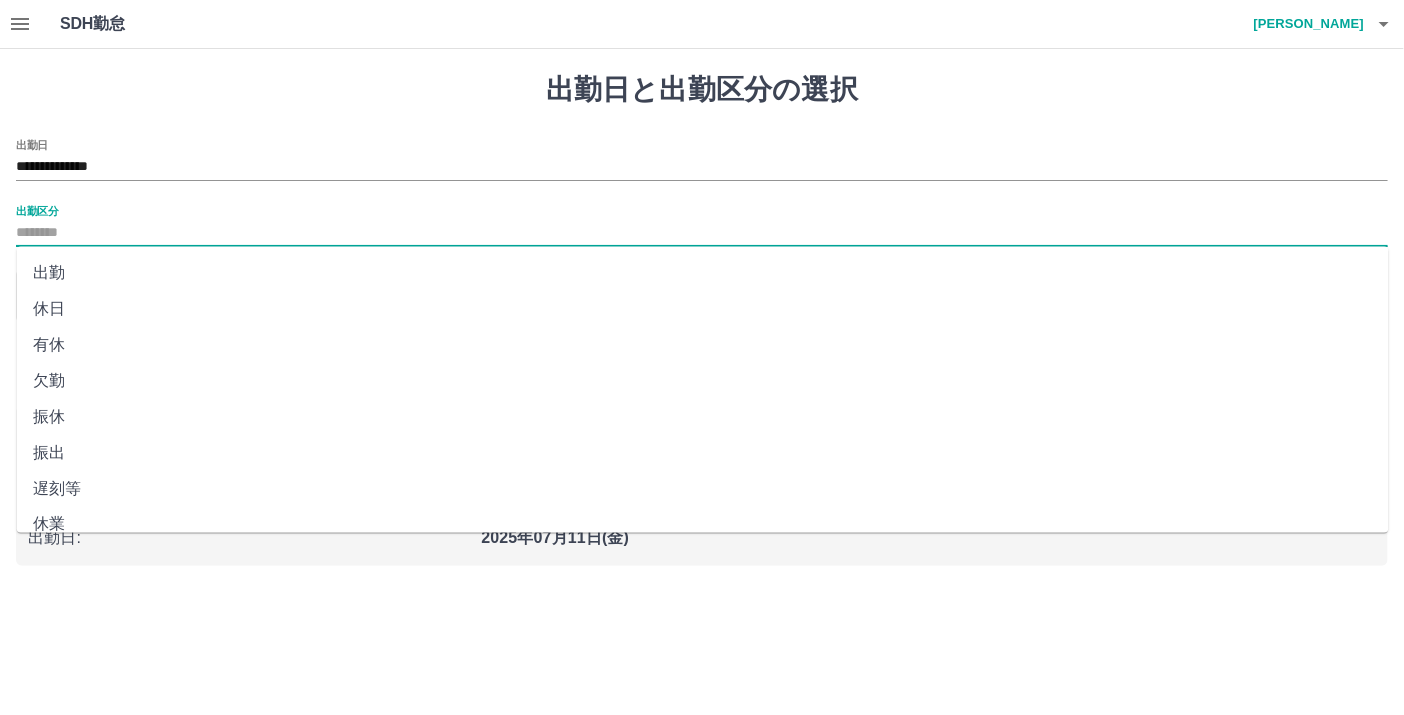 type on "**" 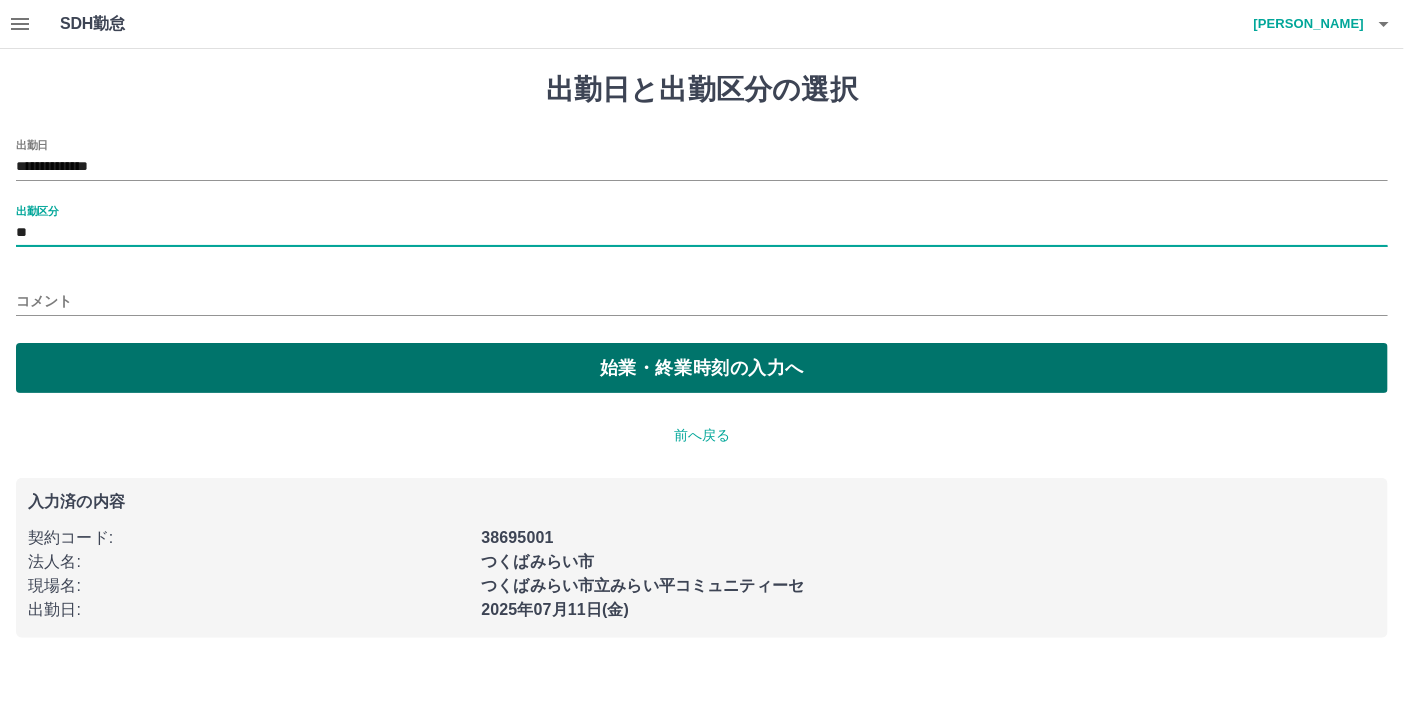 click on "始業・終業時刻の入力へ" at bounding box center [702, 368] 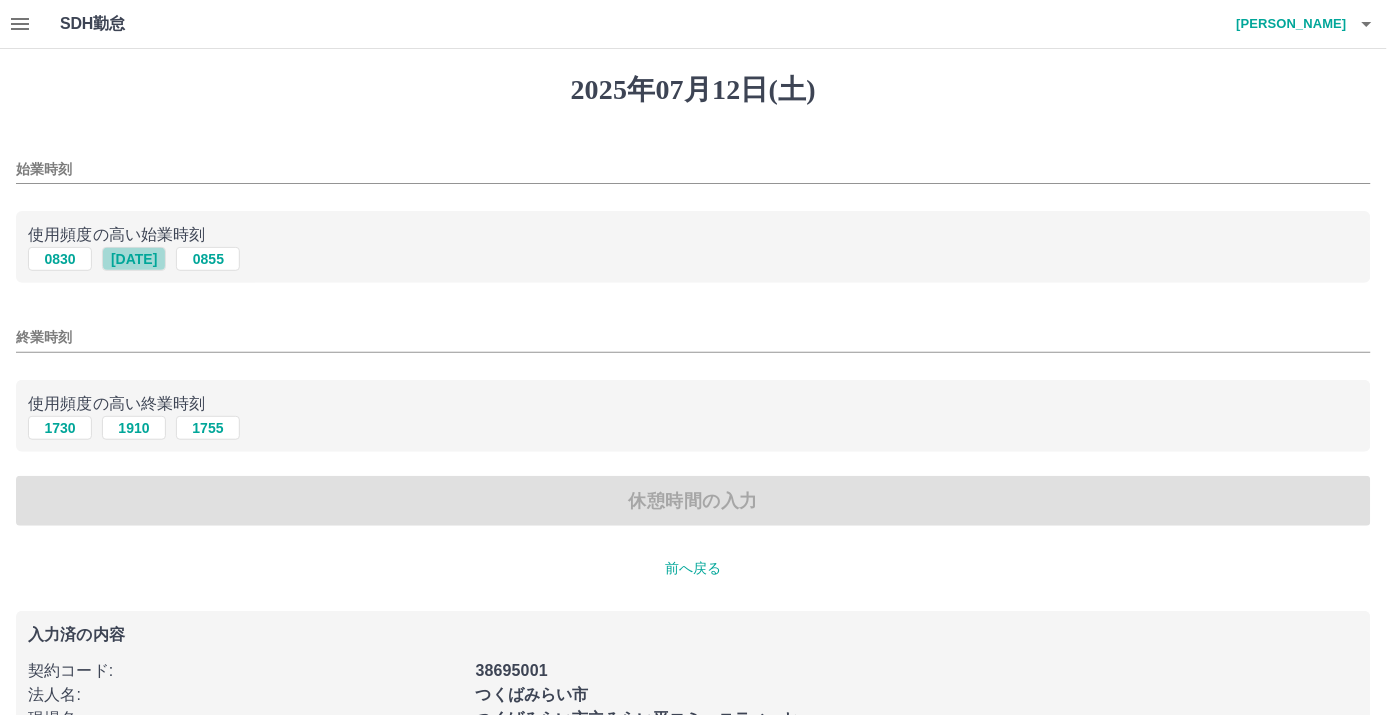 click on "[DATE]" at bounding box center [134, 259] 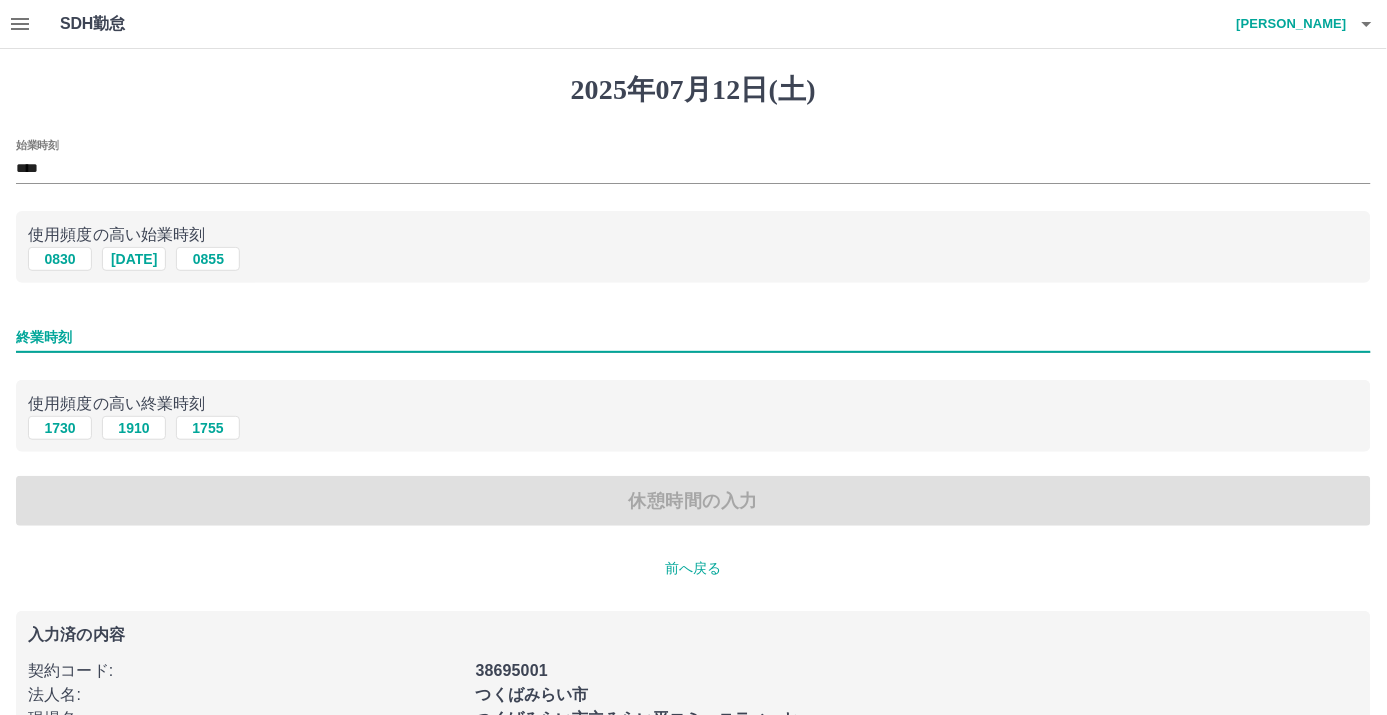 click on "終業時刻" at bounding box center [693, 337] 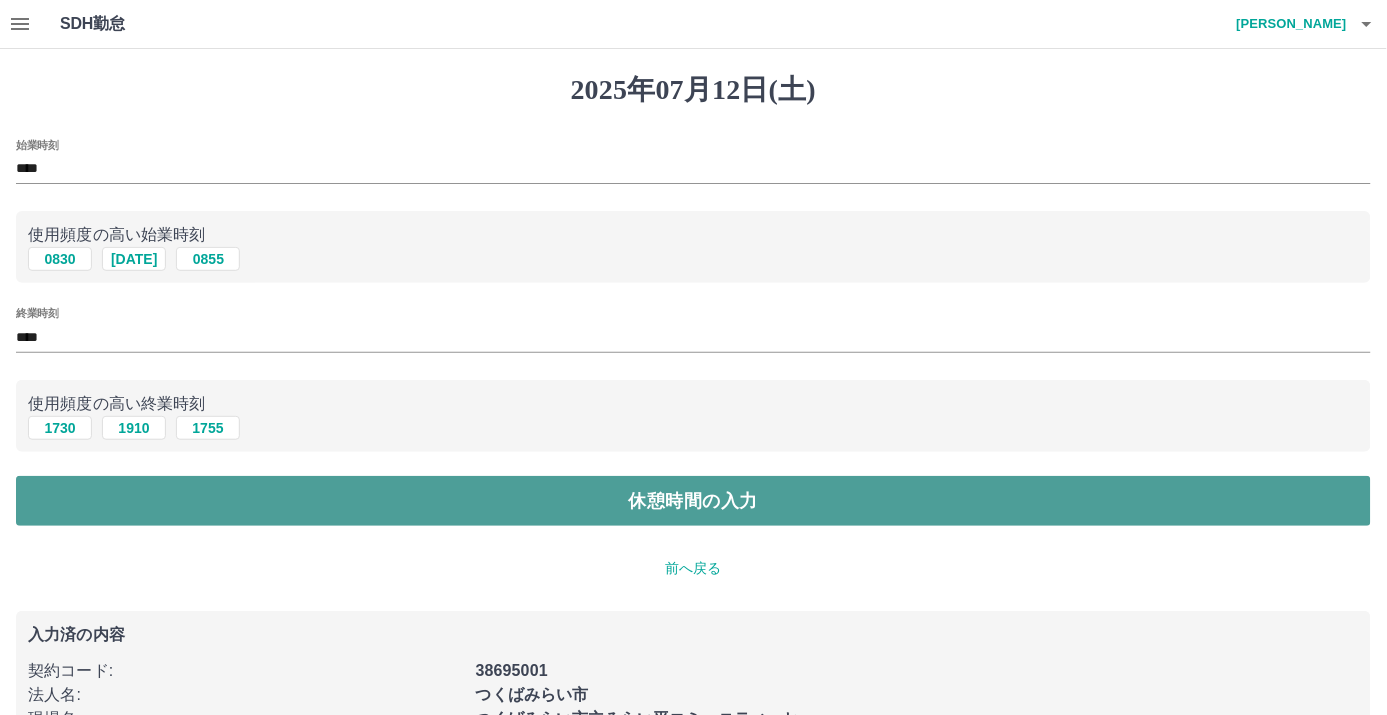 click on "休憩時間の入力" at bounding box center [693, 501] 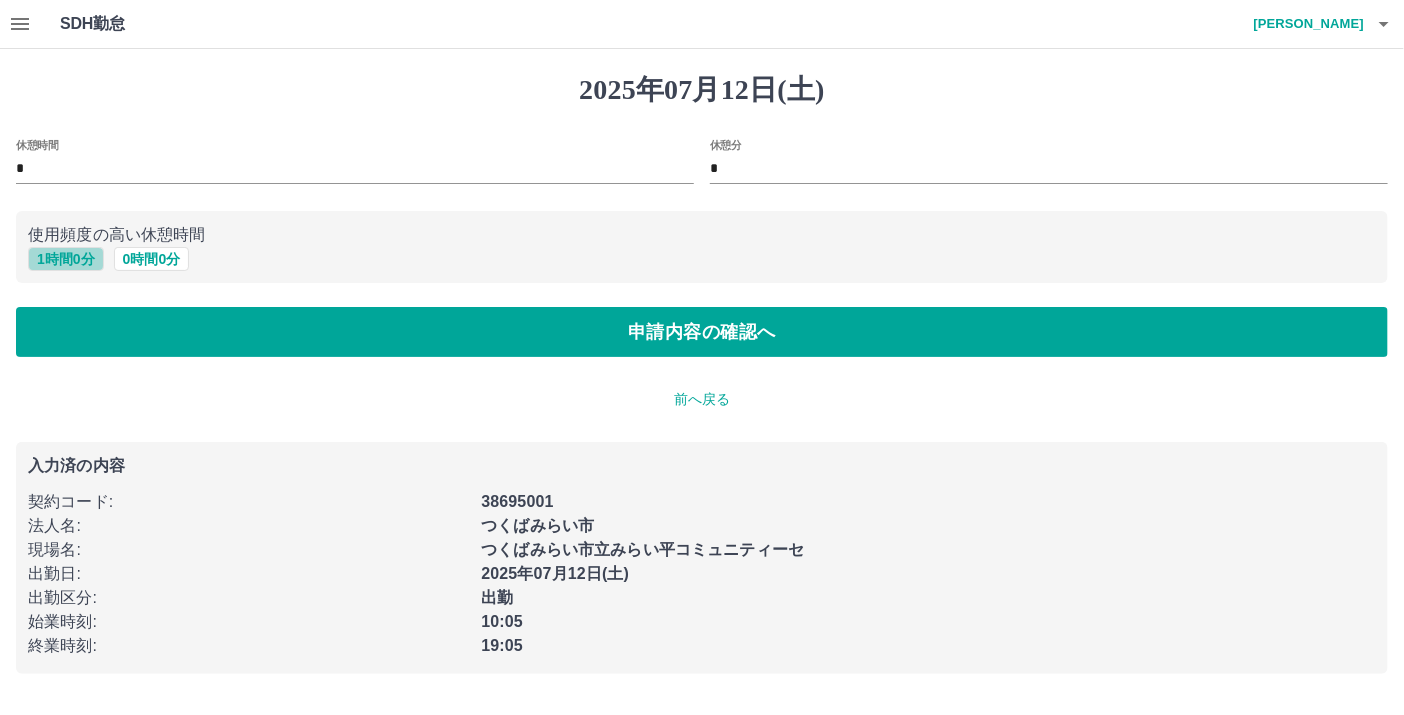 click on "1 時間 0 分" at bounding box center [66, 259] 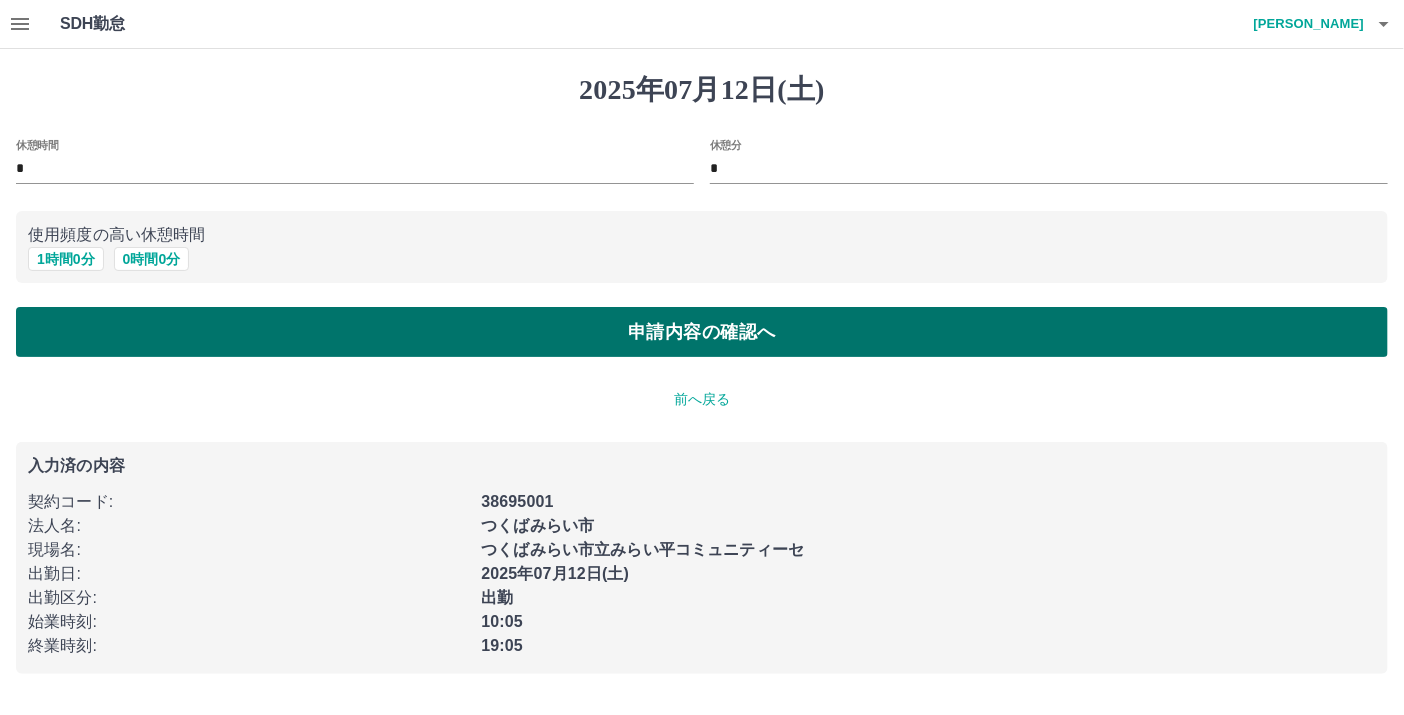 click on "申請内容の確認へ" at bounding box center [702, 332] 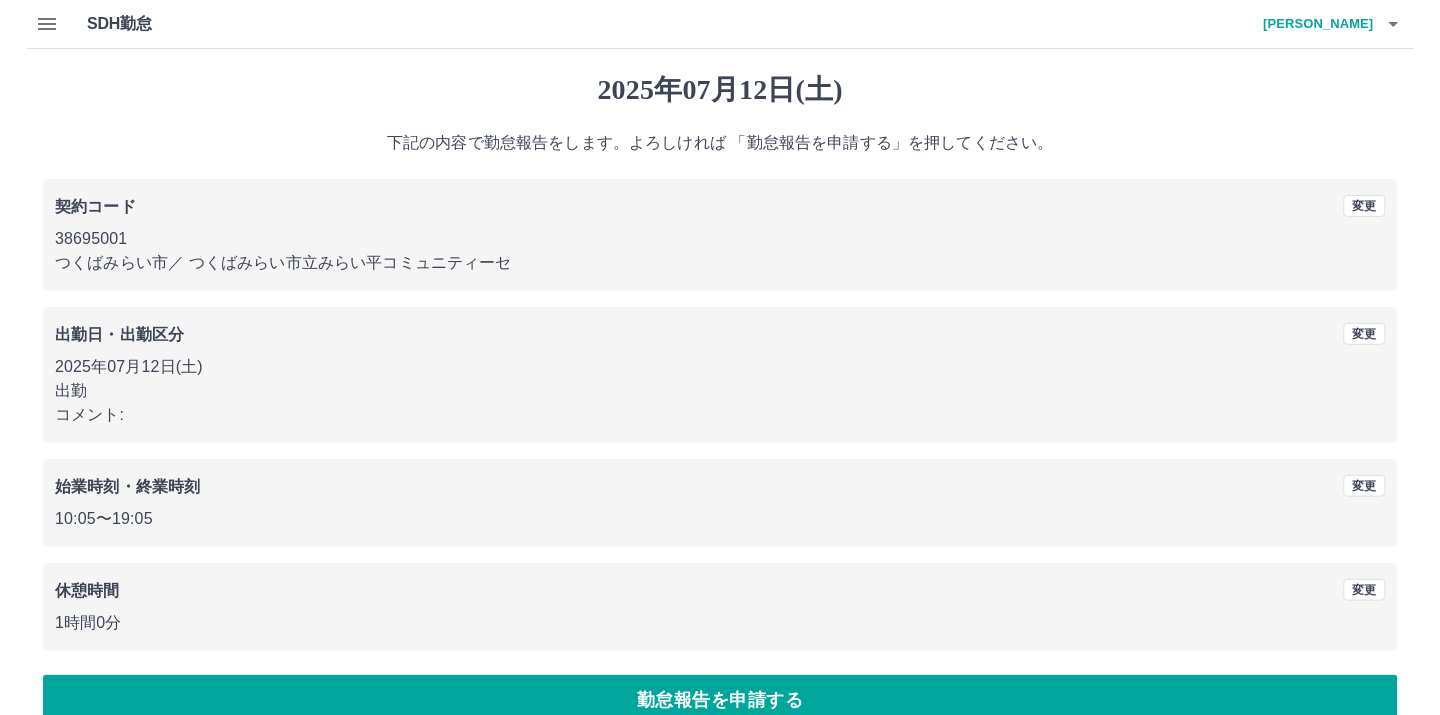 scroll, scrollTop: 33, scrollLeft: 0, axis: vertical 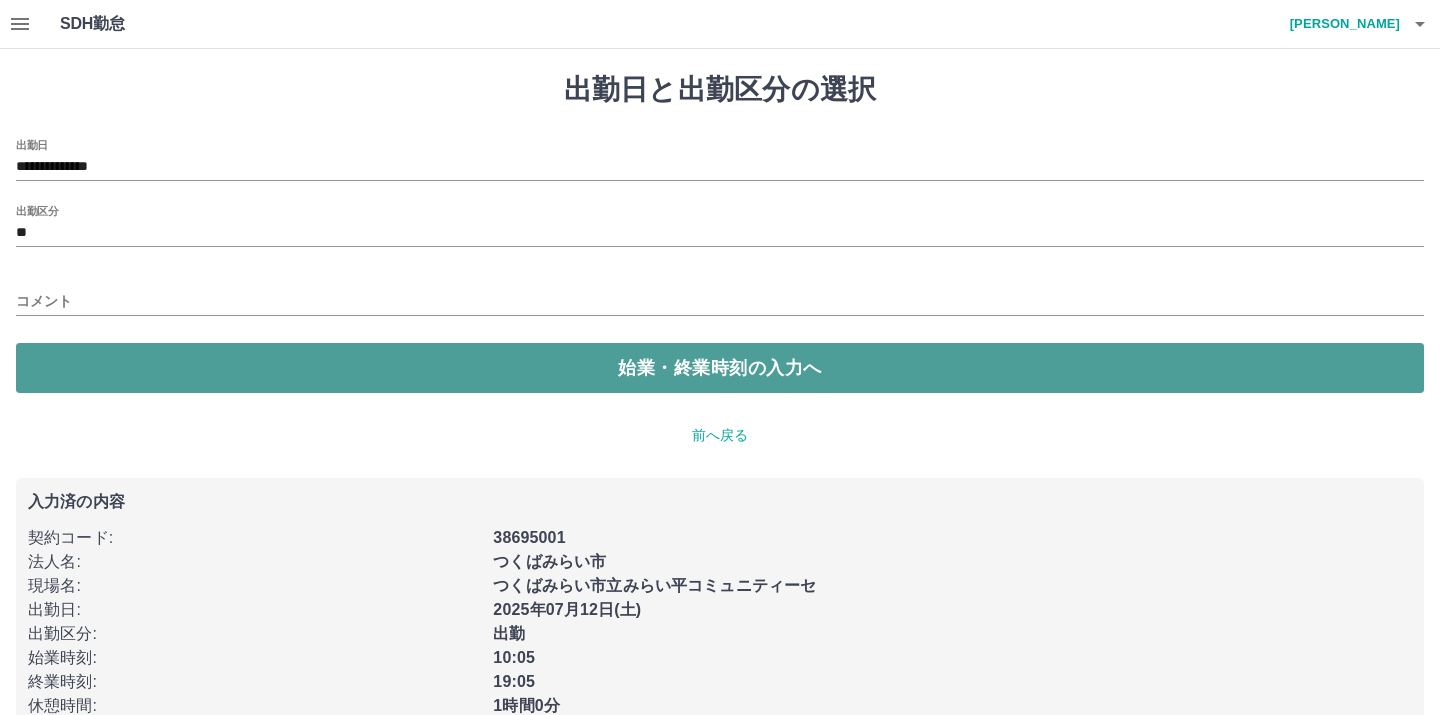 click on "始業・終業時刻の入力へ" at bounding box center (720, 368) 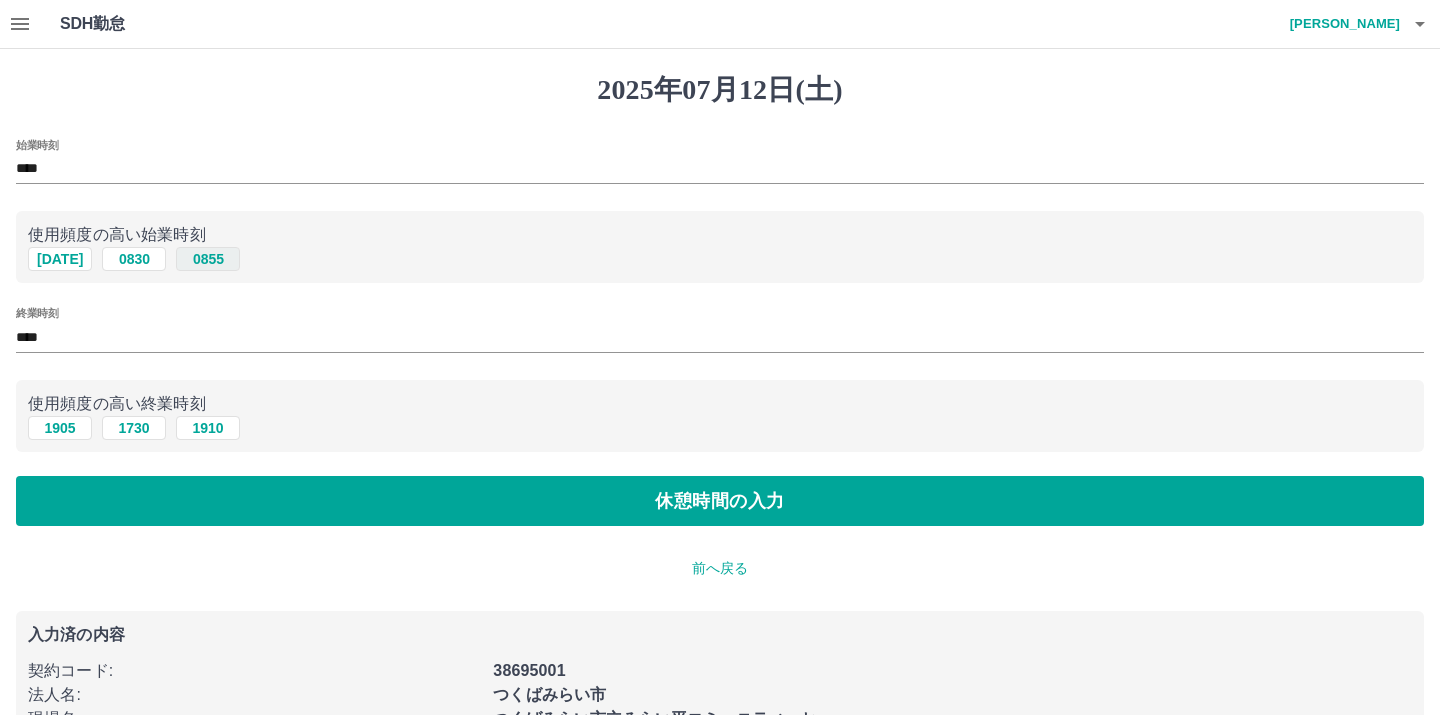 click on "0855" at bounding box center [208, 259] 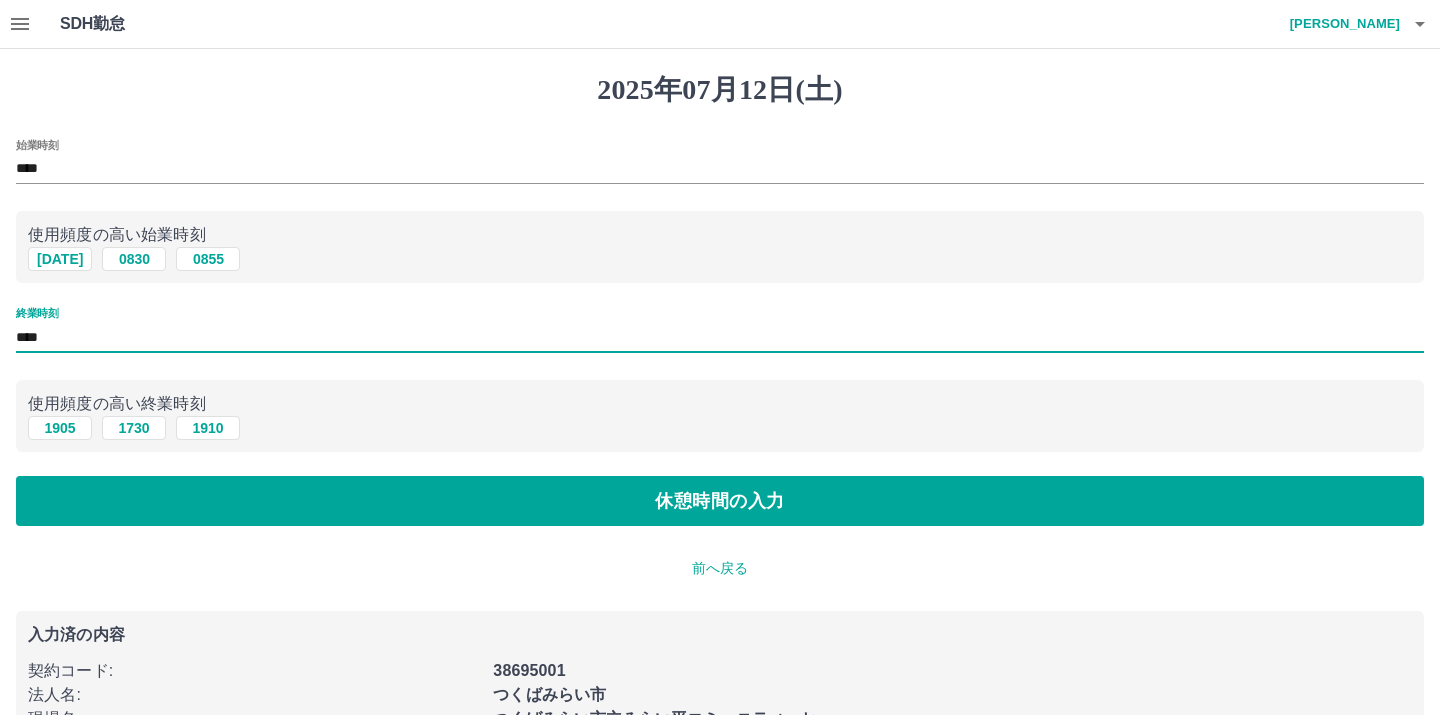 click on "****" at bounding box center [720, 337] 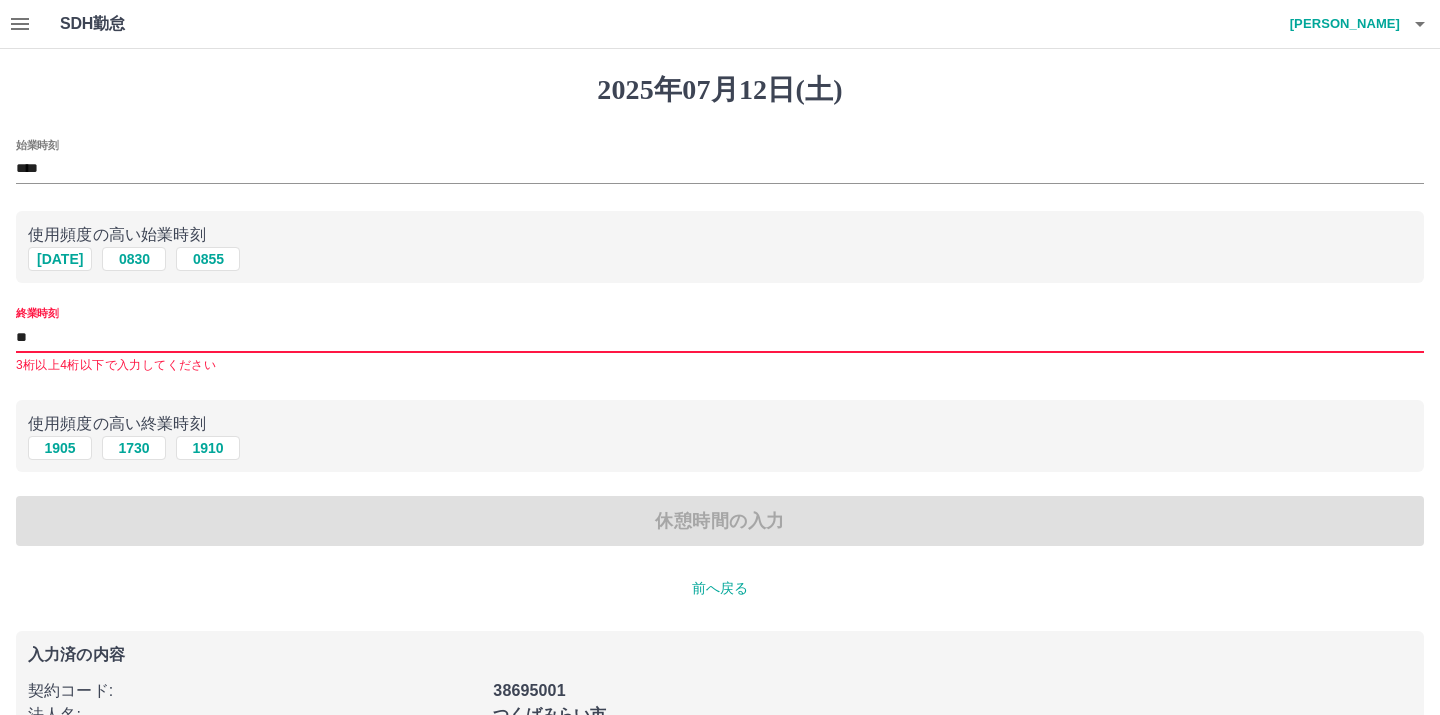 type on "****" 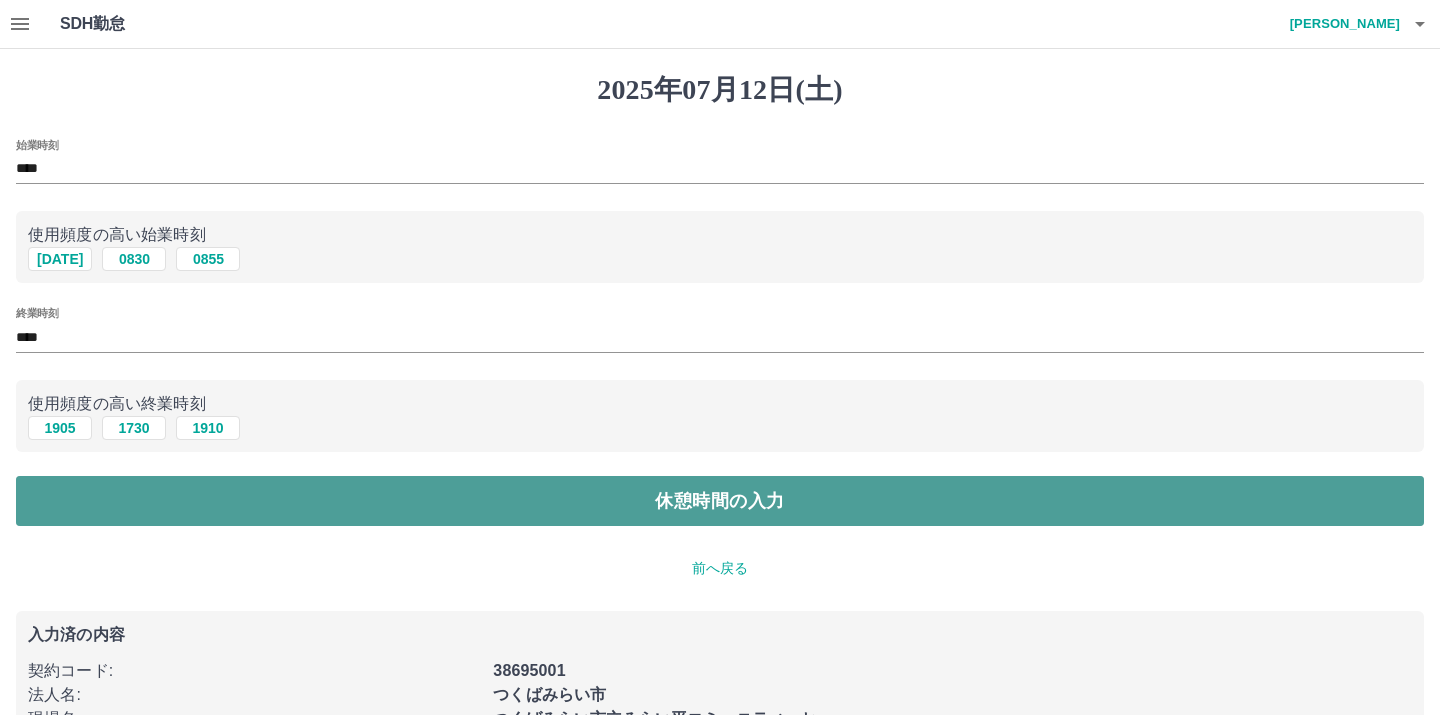 click on "休憩時間の入力" at bounding box center (720, 501) 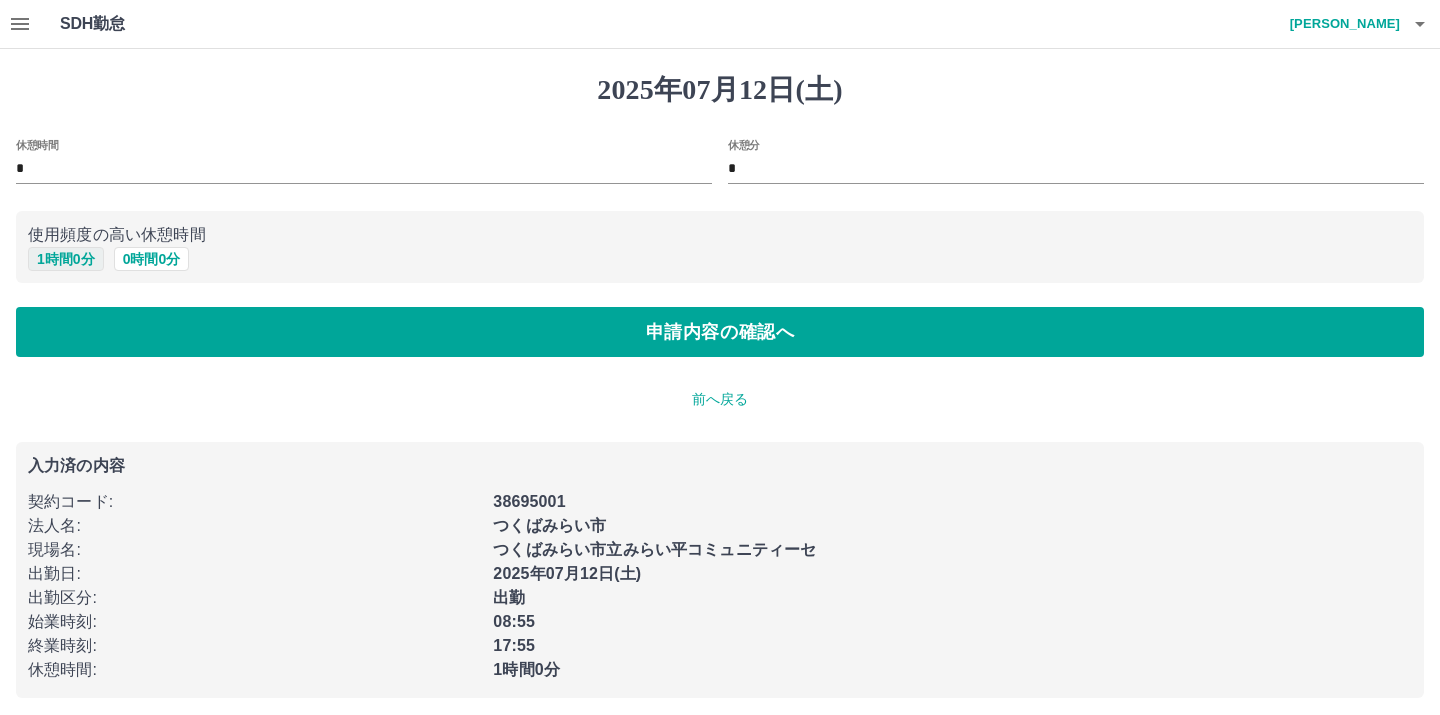 drag, startPoint x: 56, startPoint y: 260, endPoint x: 66, endPoint y: 258, distance: 10.198039 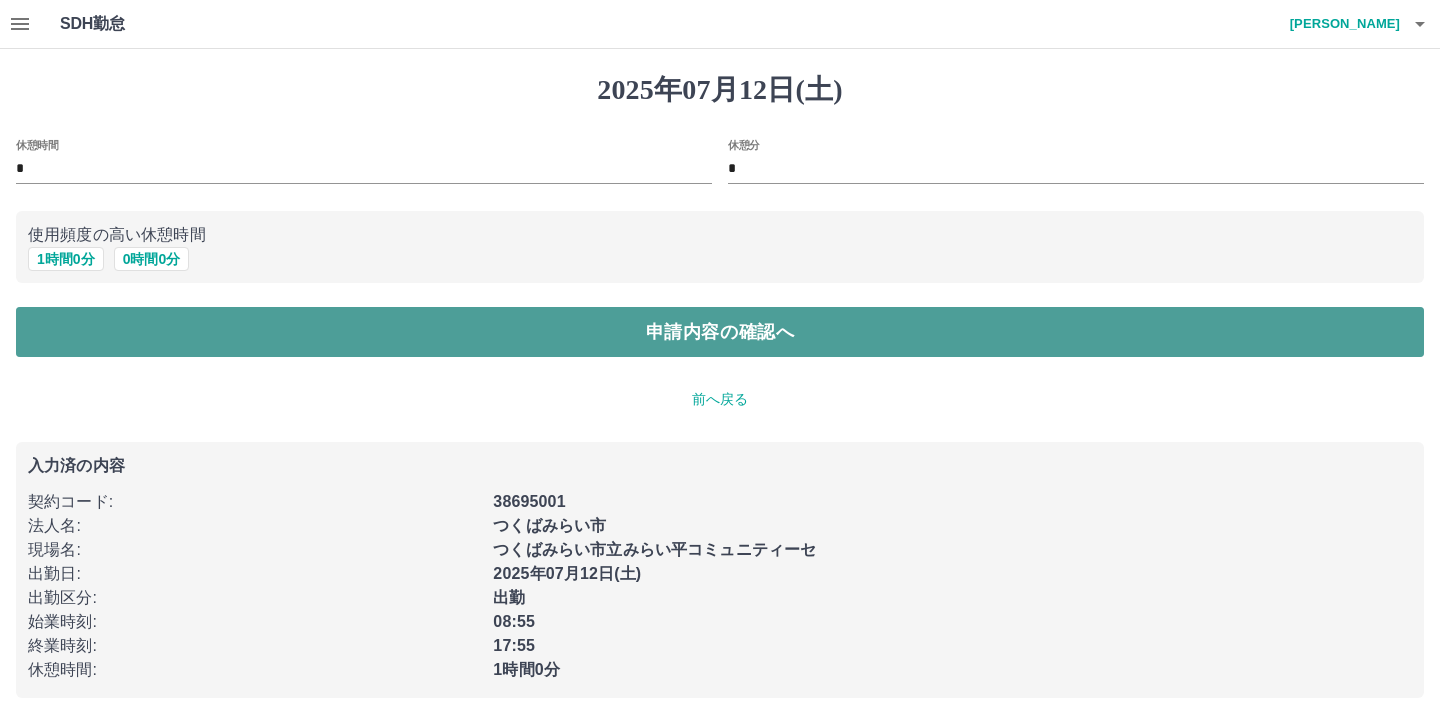 click on "申請内容の確認へ" at bounding box center [720, 332] 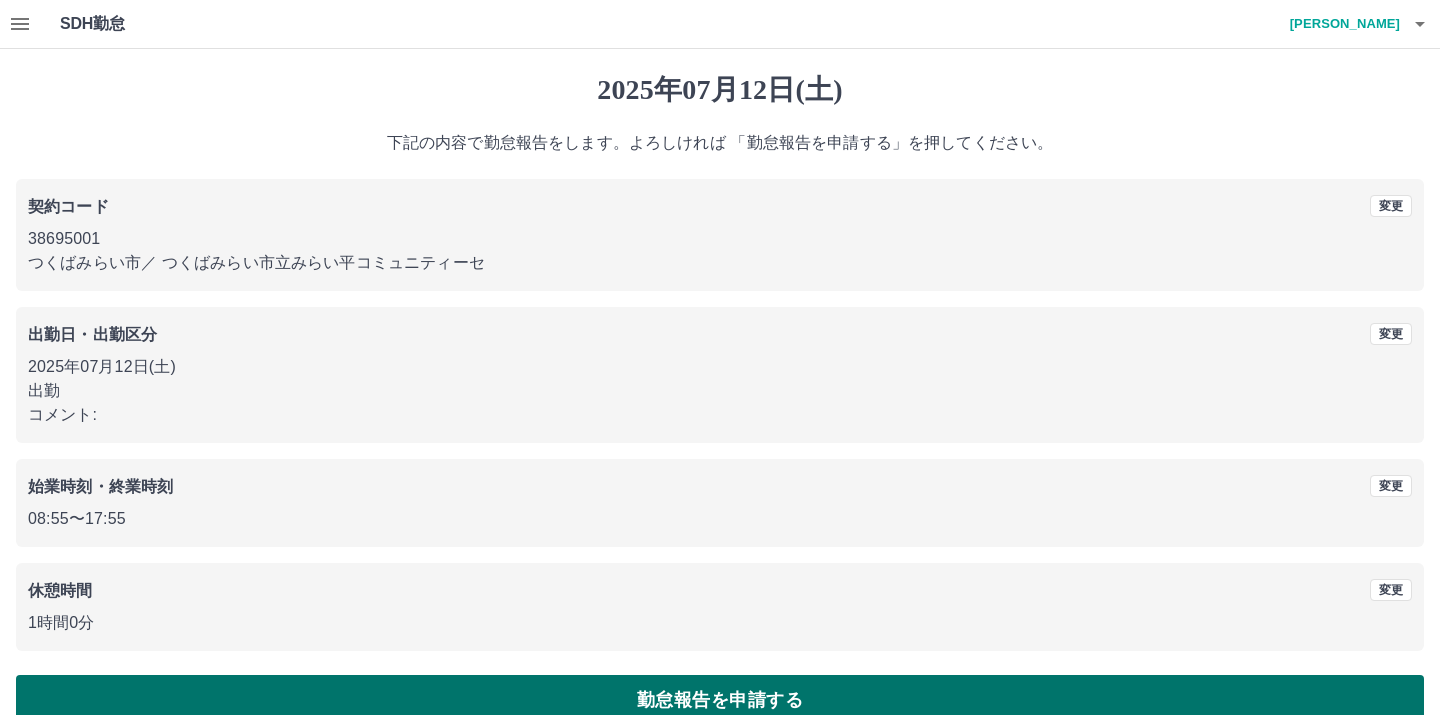 click on "勤怠報告を申請する" at bounding box center (720, 700) 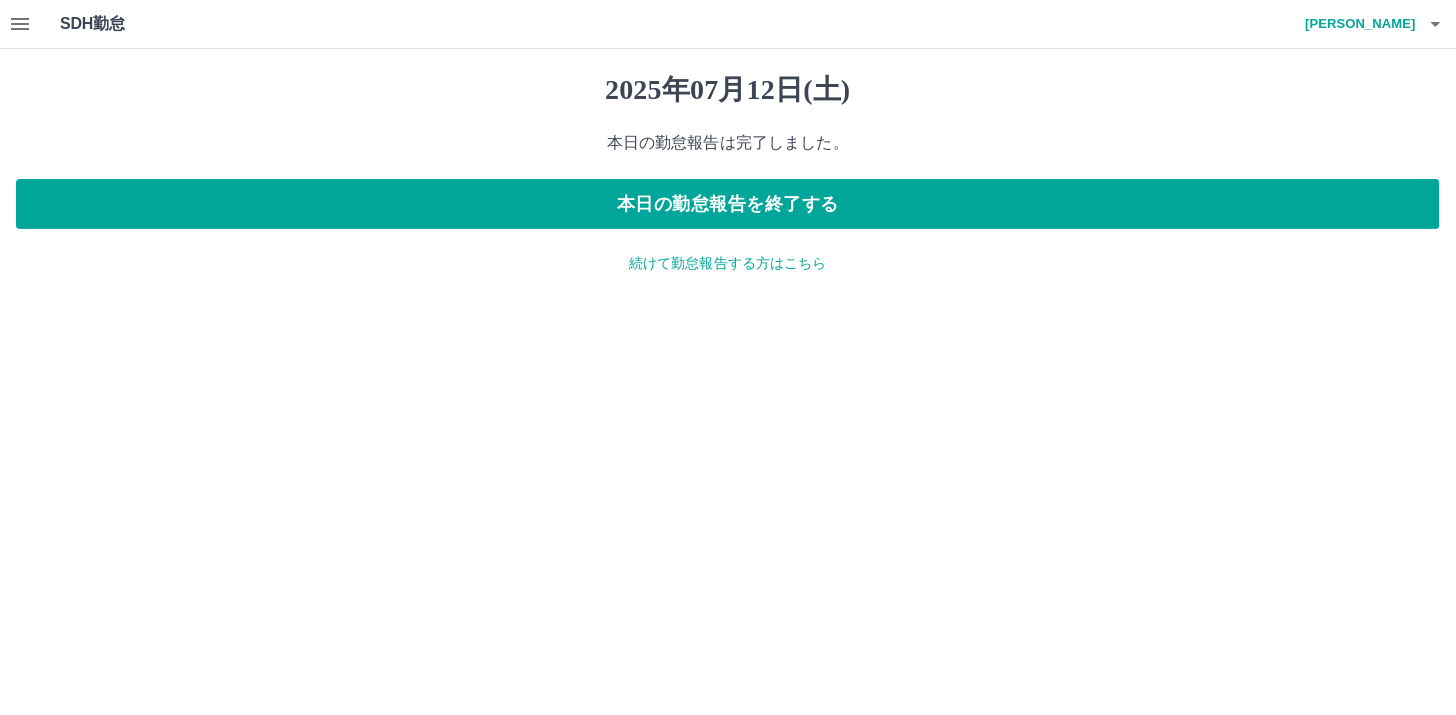 click on "続けて勤怠報告する方はこちら" at bounding box center [728, 263] 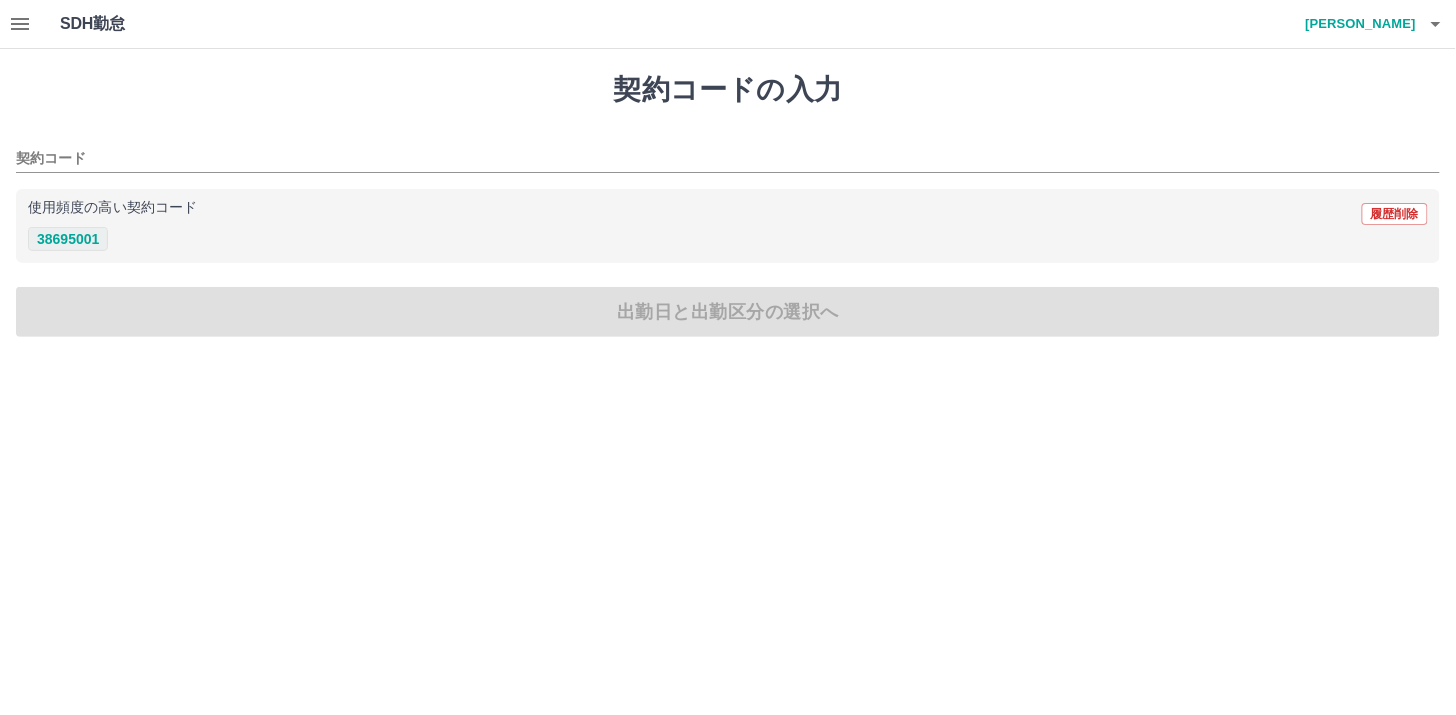click on "38695001" at bounding box center (68, 239) 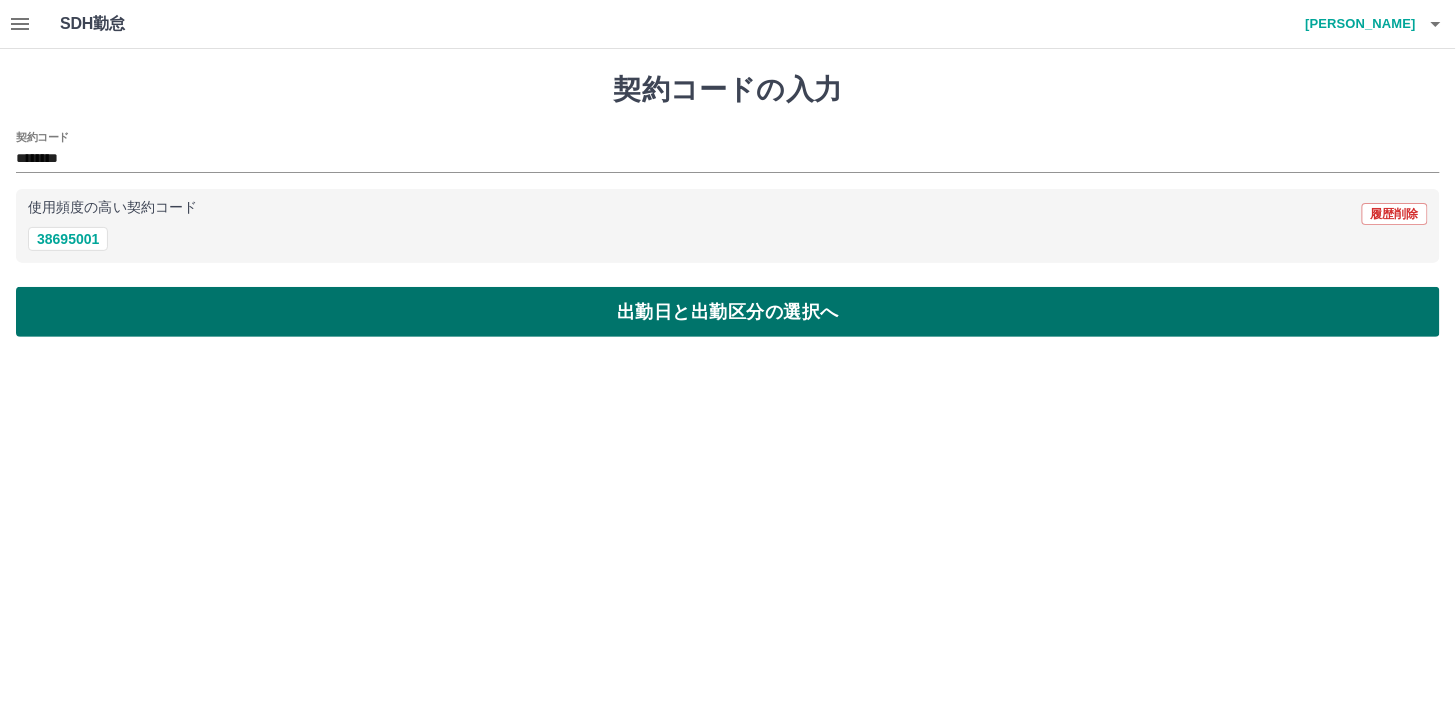 click on "出勤日と出勤区分の選択へ" at bounding box center [728, 312] 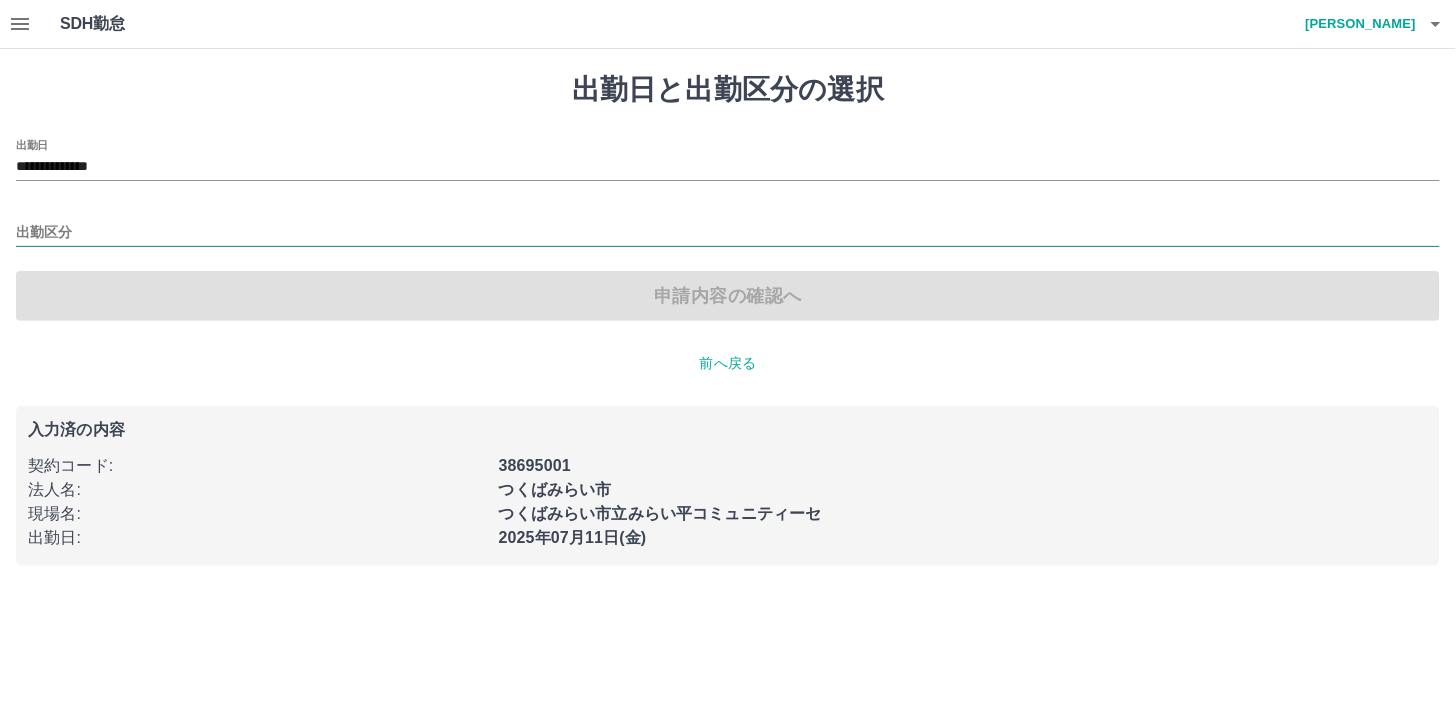 click on "出勤区分" at bounding box center (728, 233) 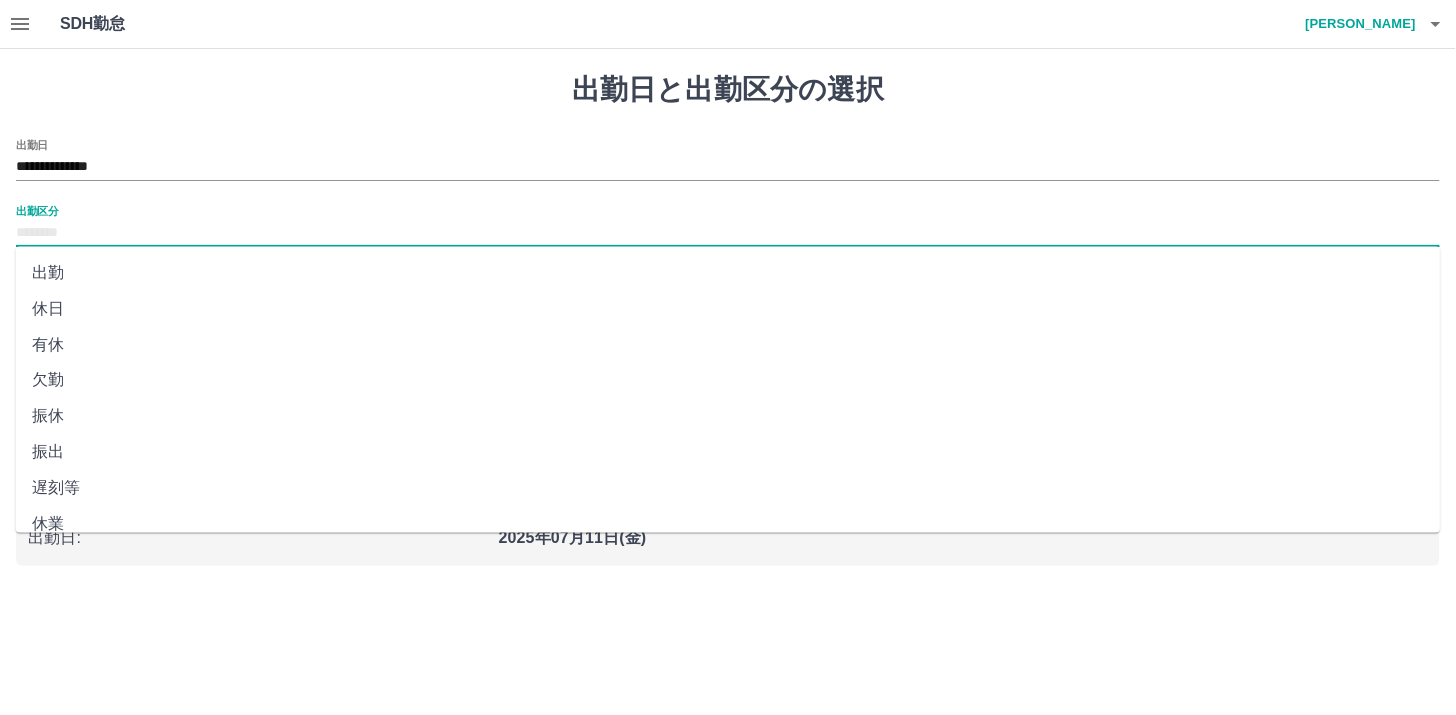 click on "出勤" at bounding box center (728, 273) 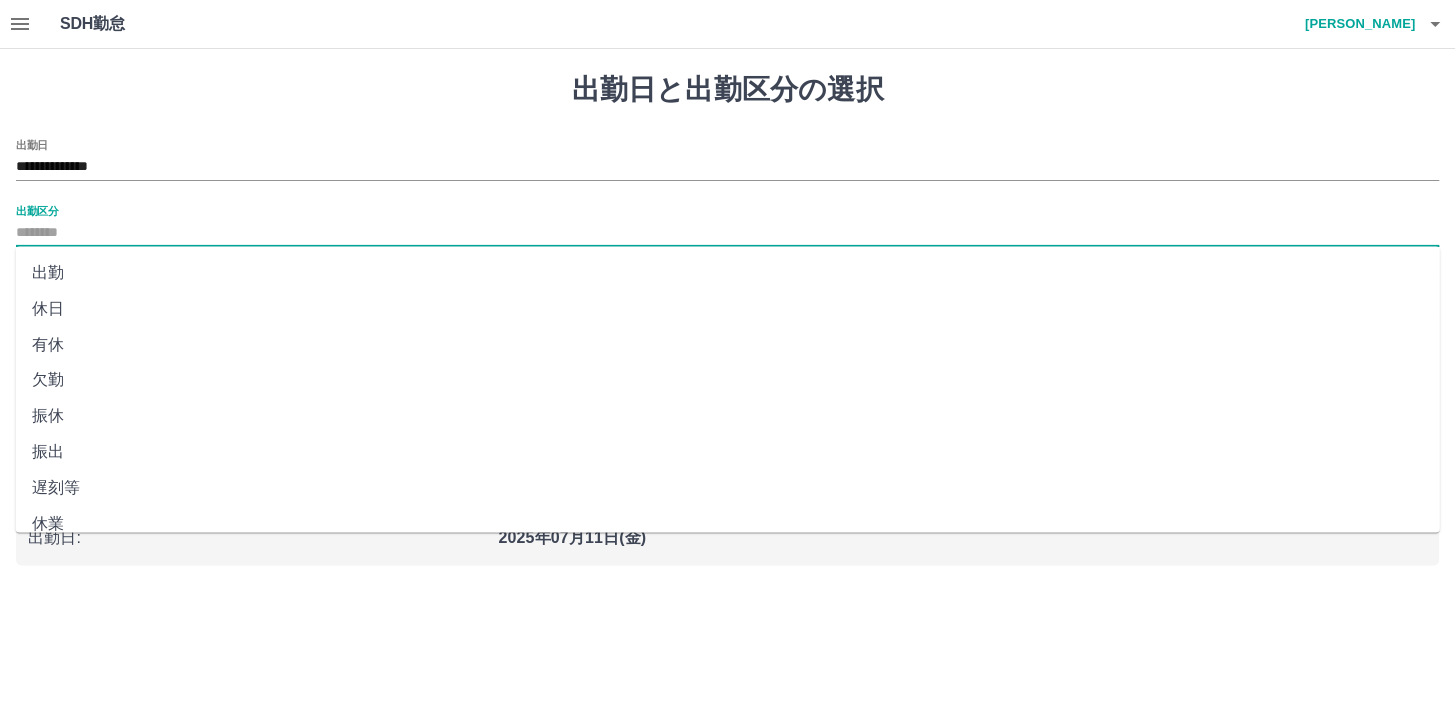 type on "**" 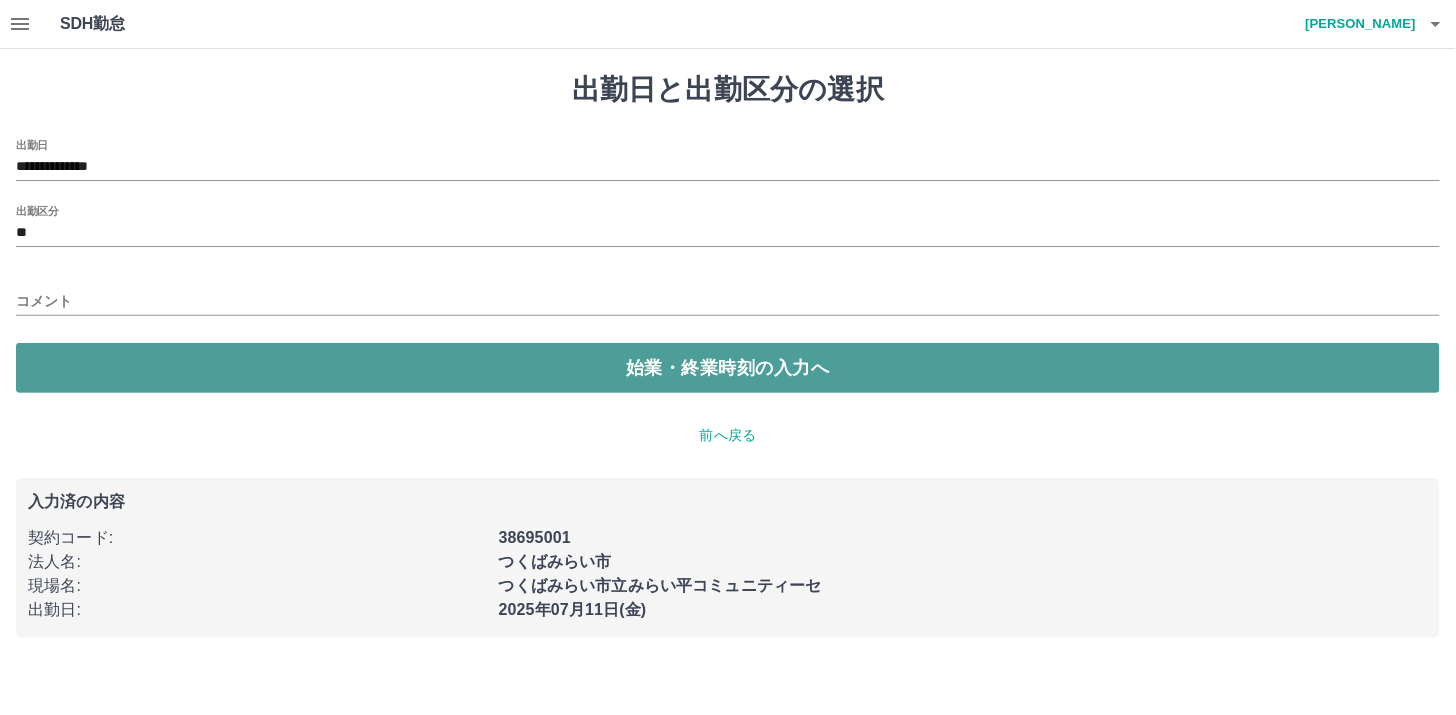 click on "始業・終業時刻の入力へ" at bounding box center [728, 368] 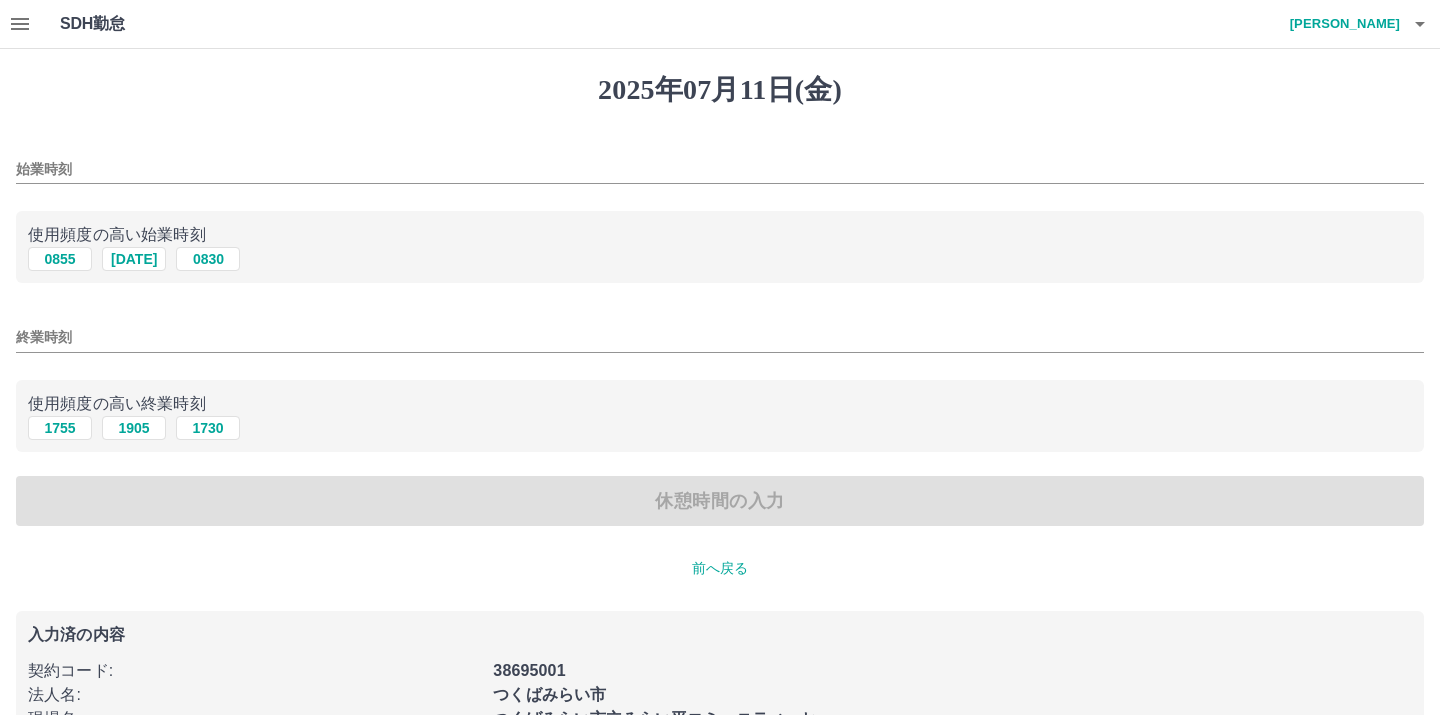 click on "[PERSON_NAME]" at bounding box center (1340, 24) 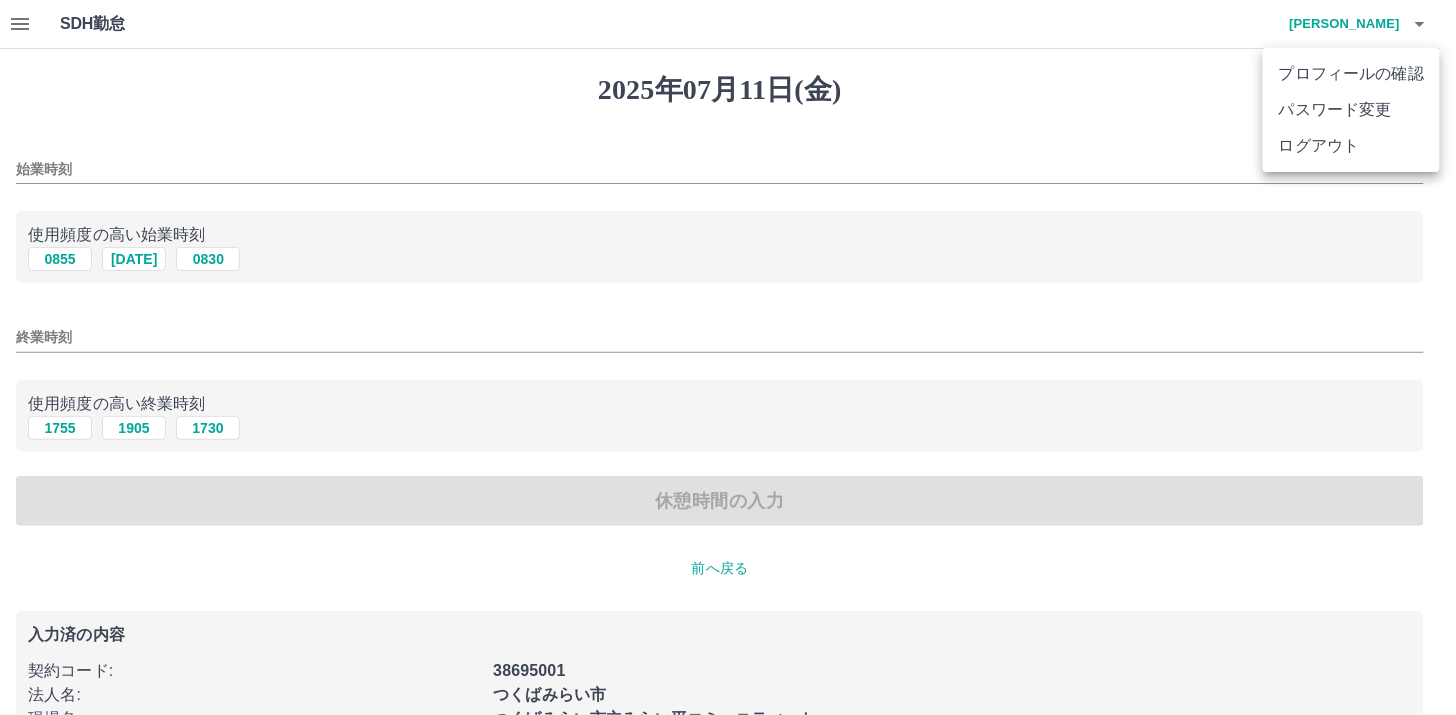click at bounding box center (728, 357) 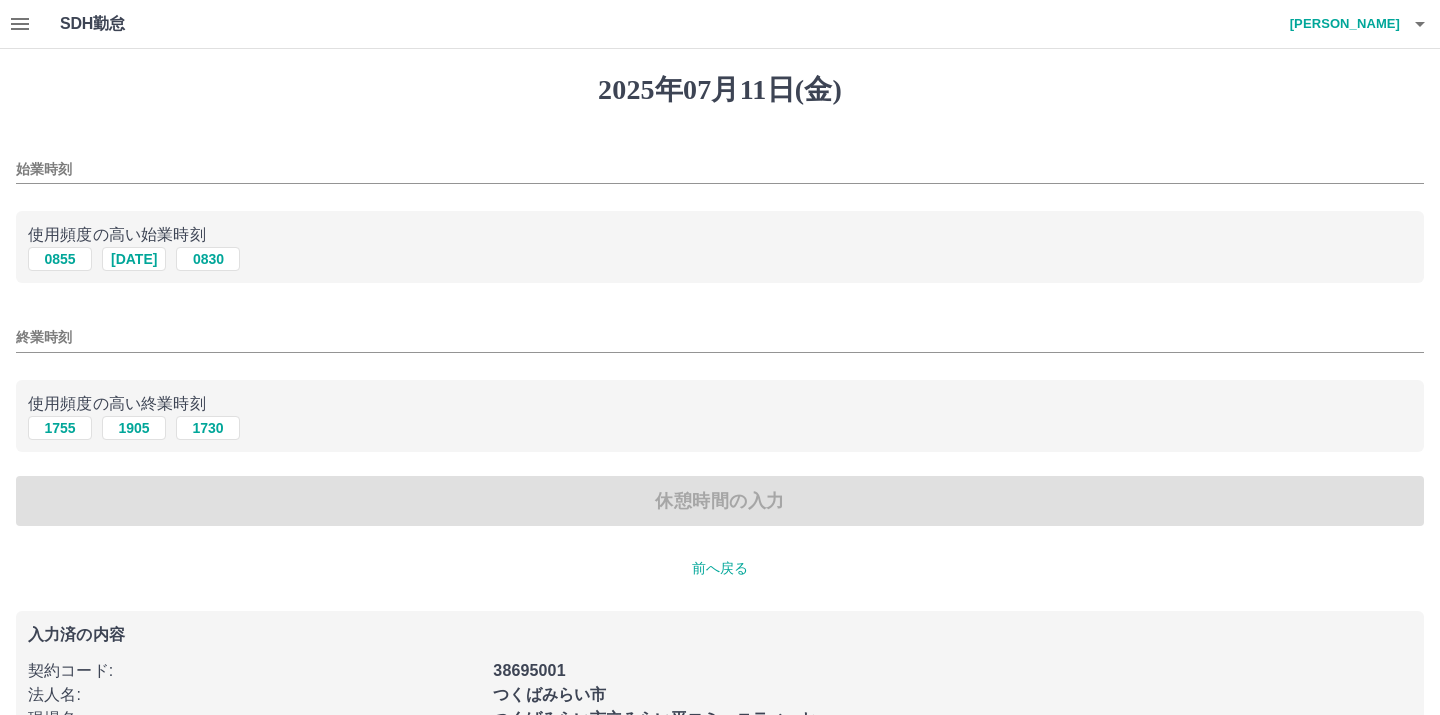 click on "[PERSON_NAME]" at bounding box center (1340, 24) 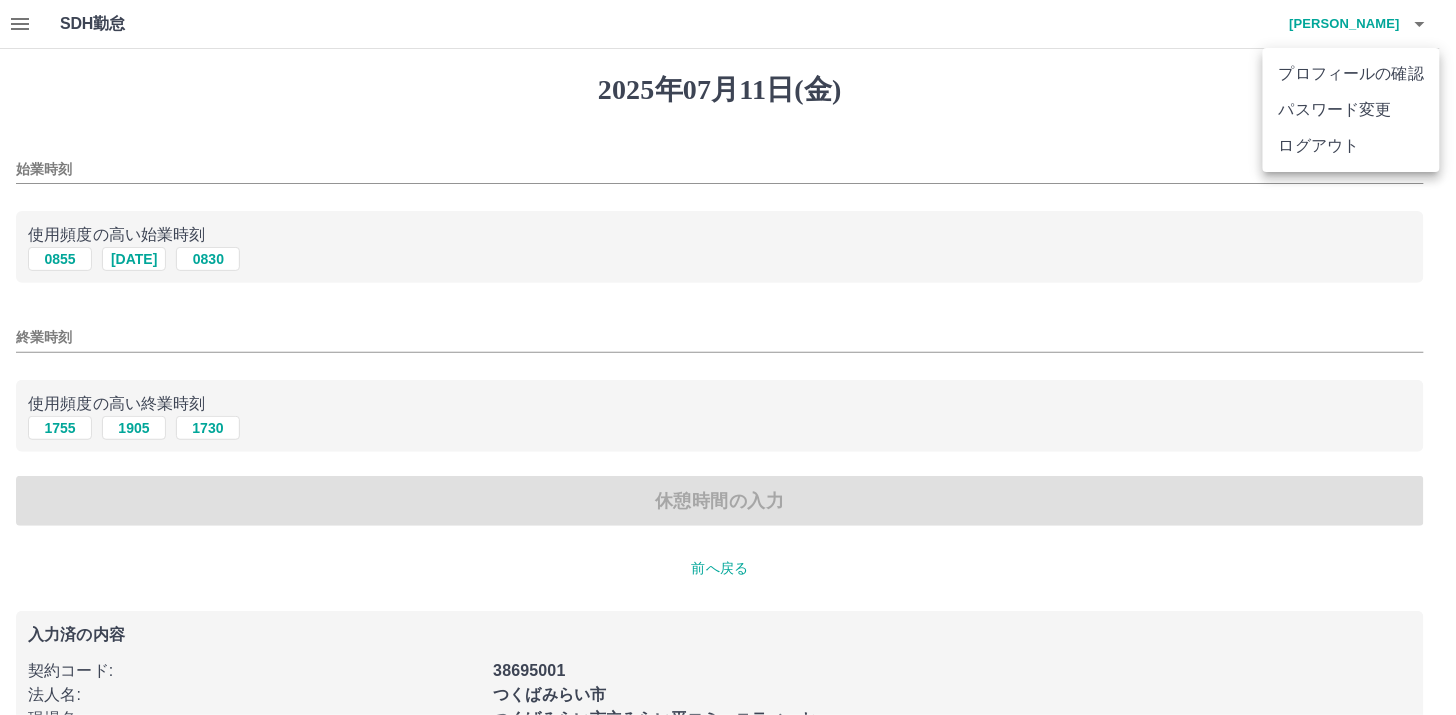 click on "ログアウト" at bounding box center [1351, 146] 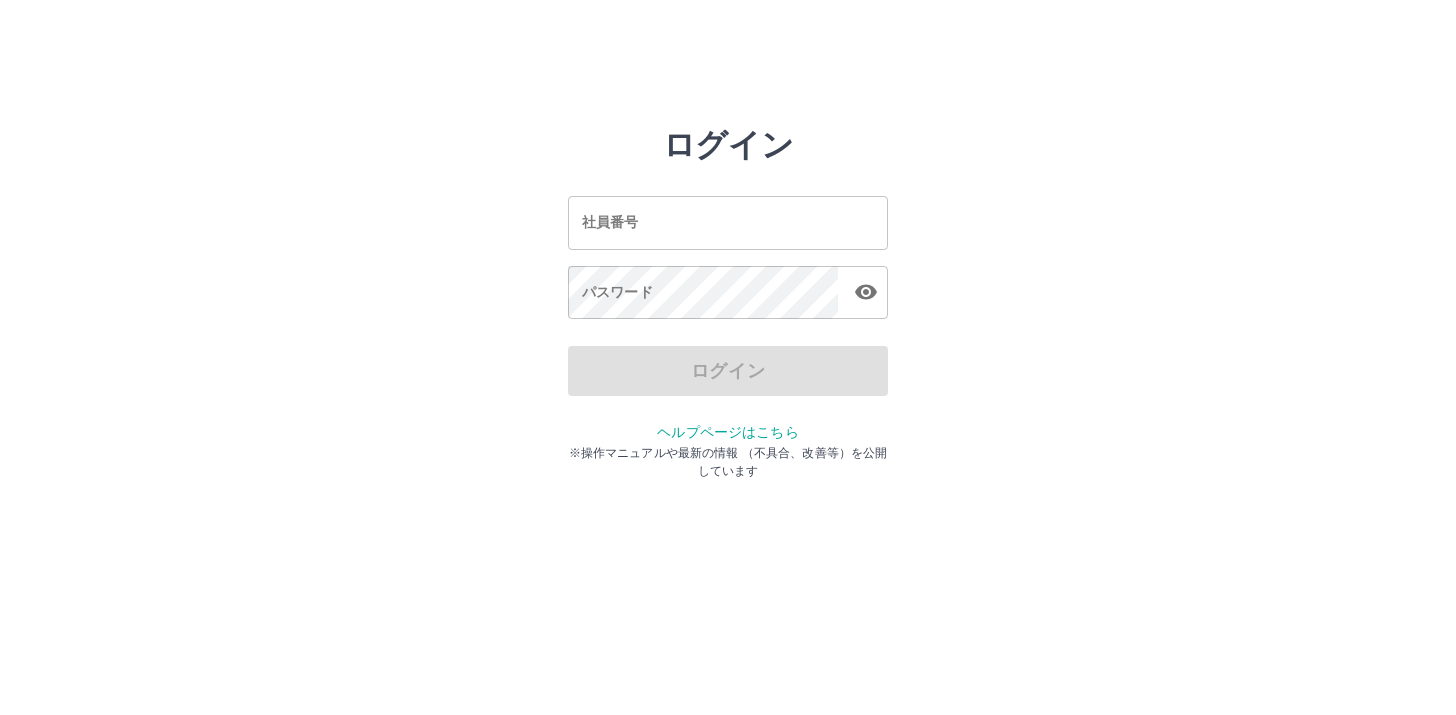 scroll, scrollTop: 0, scrollLeft: 0, axis: both 